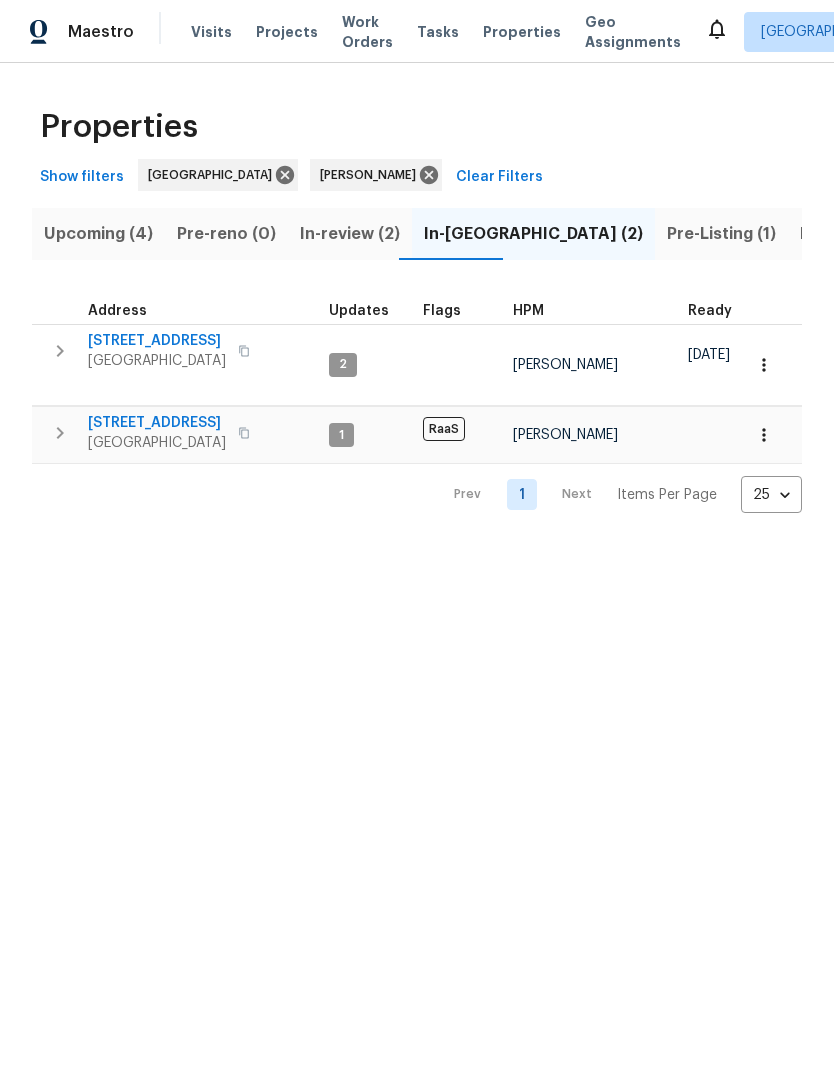 scroll, scrollTop: 0, scrollLeft: 0, axis: both 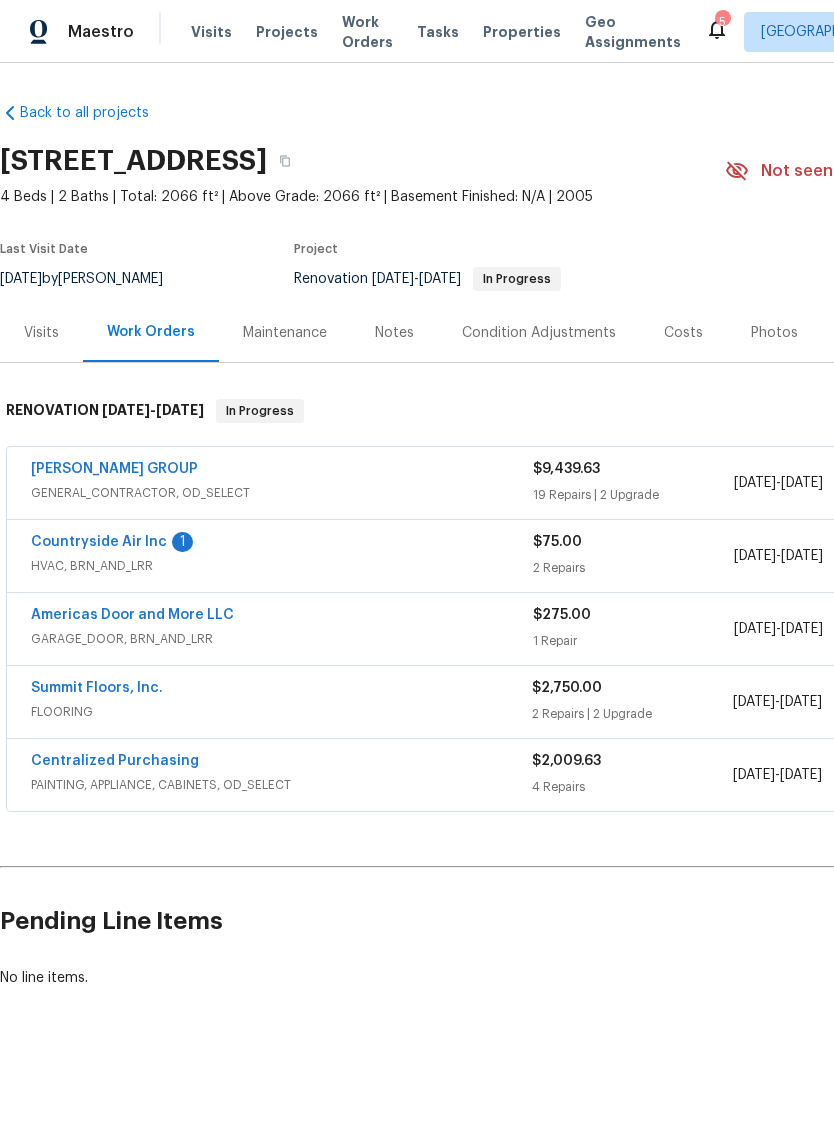 click on "Countryside Air Inc" at bounding box center (99, 542) 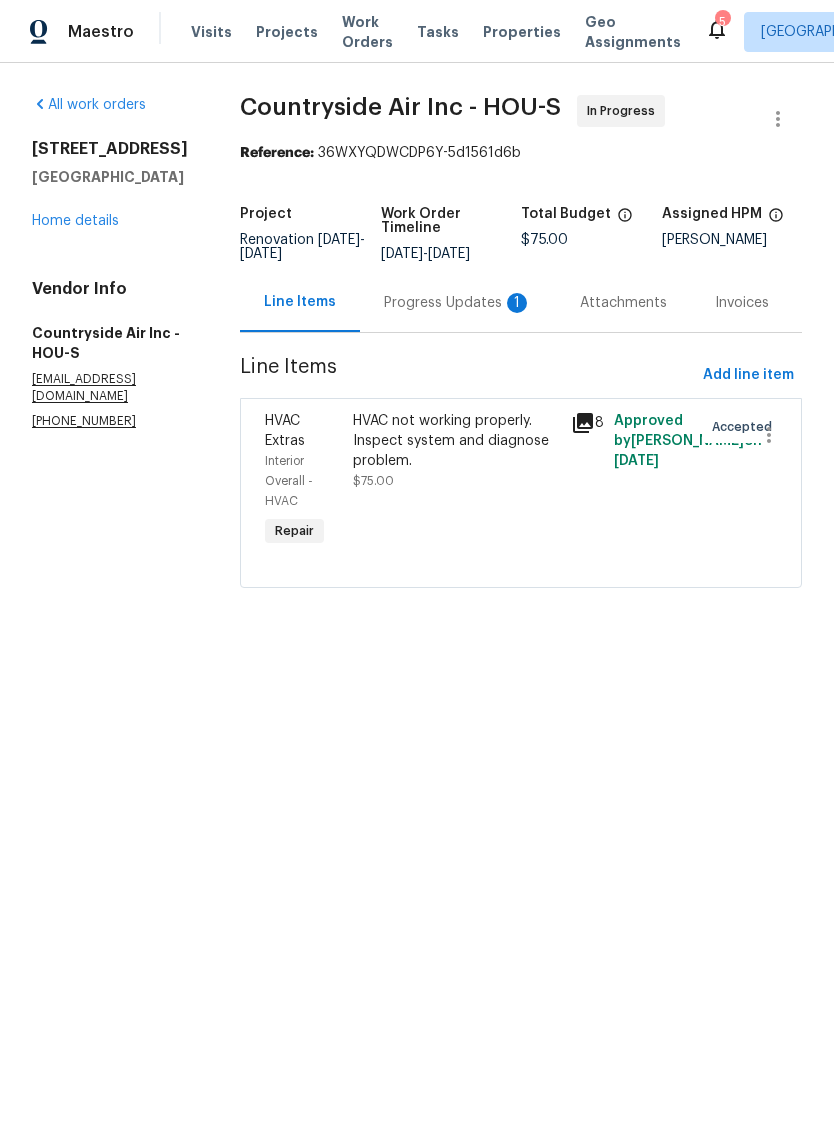 click on "HVAC not working properly. Inspect system and diagnose problem." at bounding box center (456, 441) 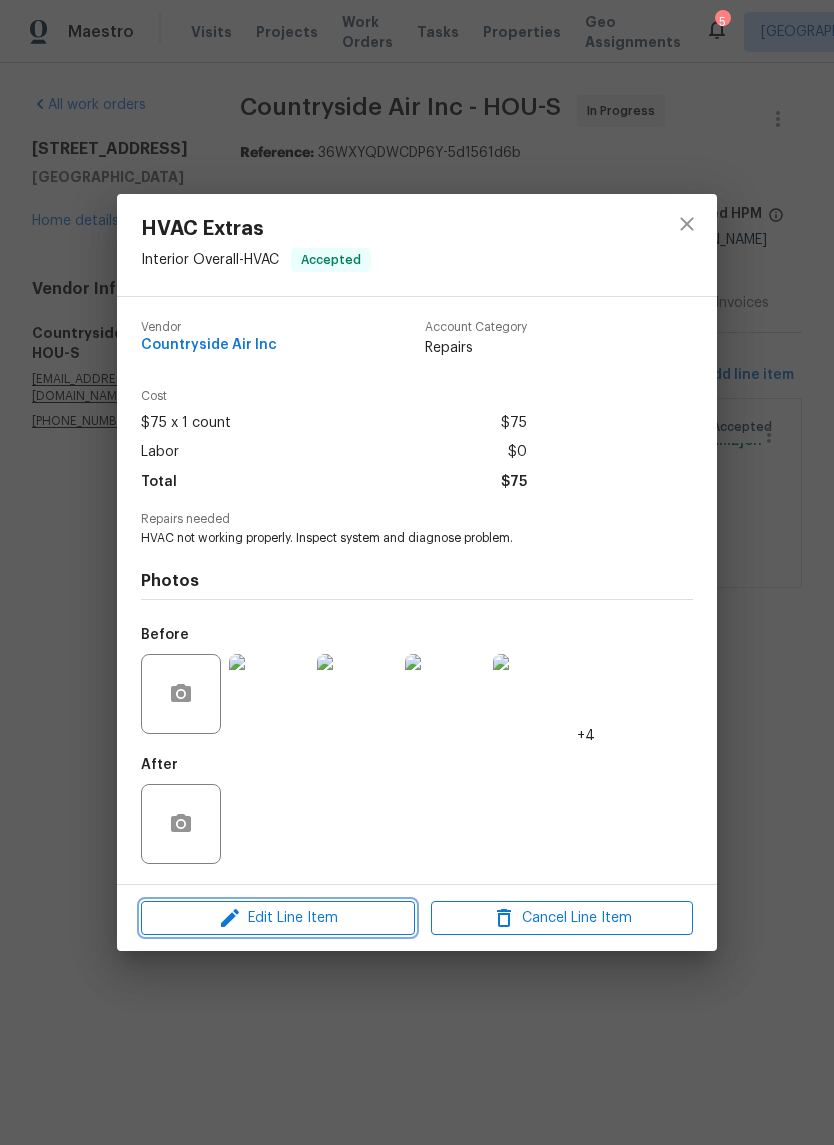 click on "Edit Line Item" at bounding box center (278, 918) 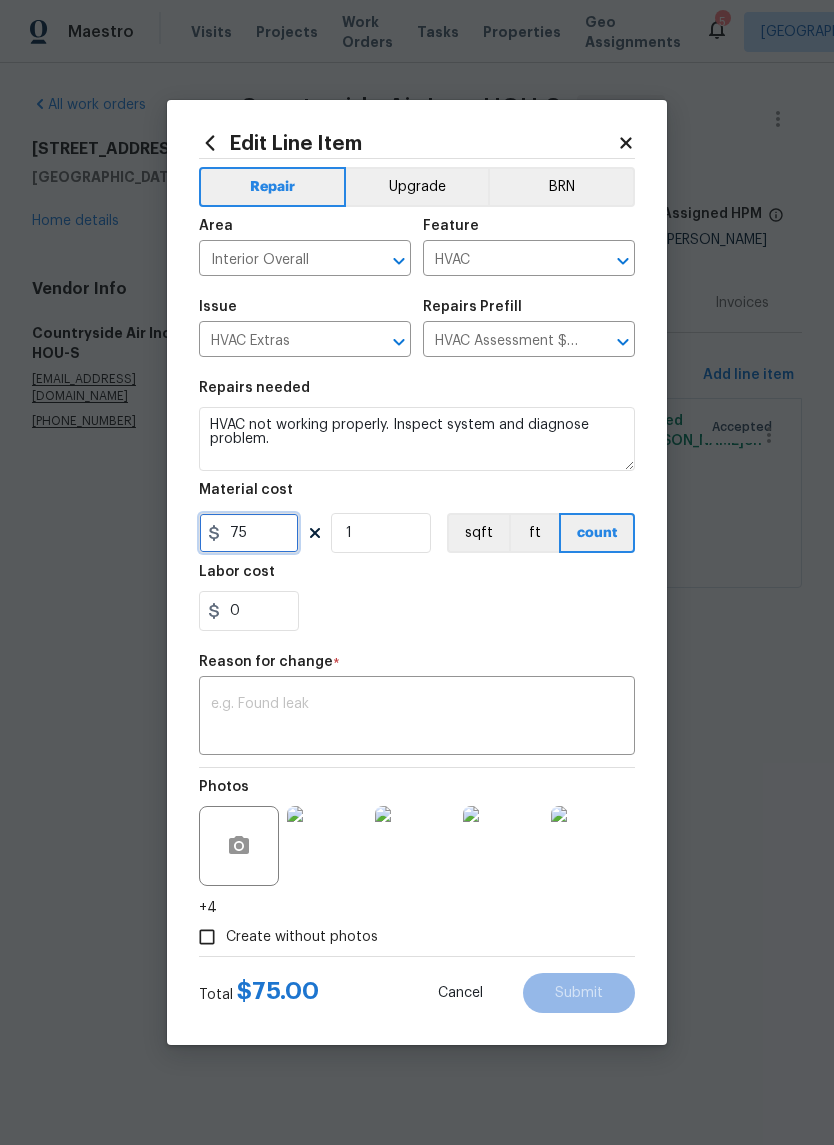 click on "75" at bounding box center (249, 533) 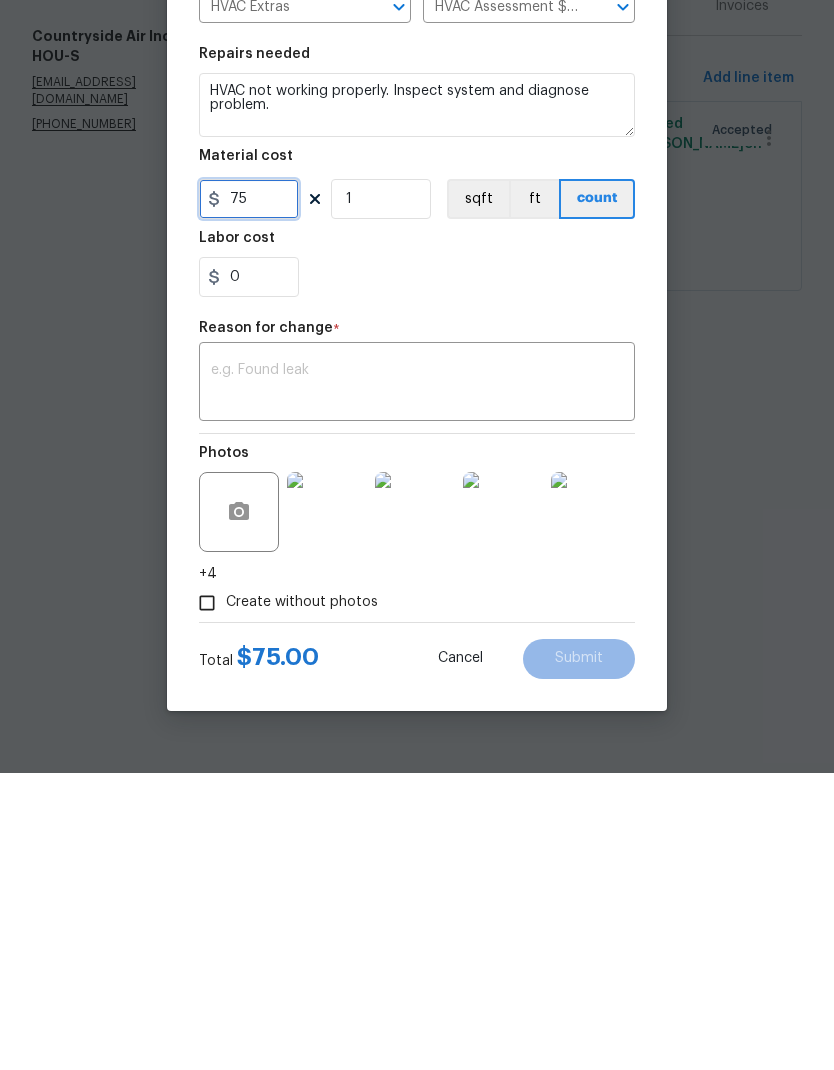 click on "75" at bounding box center (249, 496) 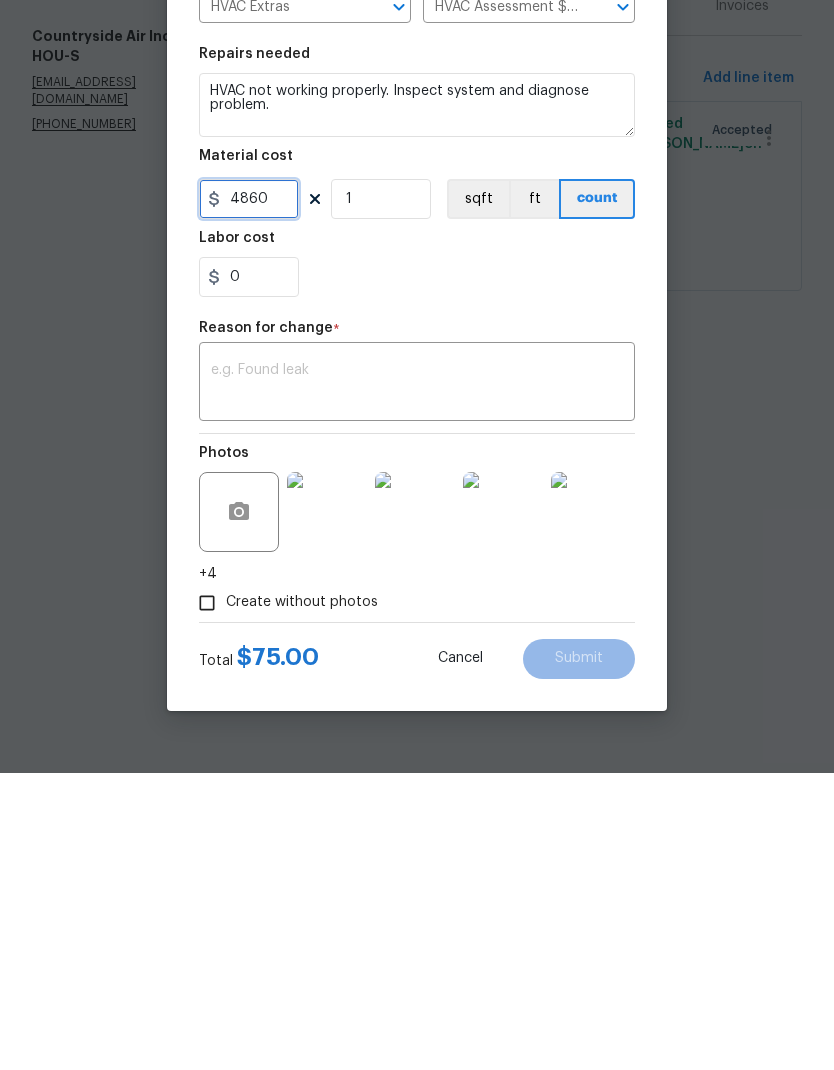 type on "4860" 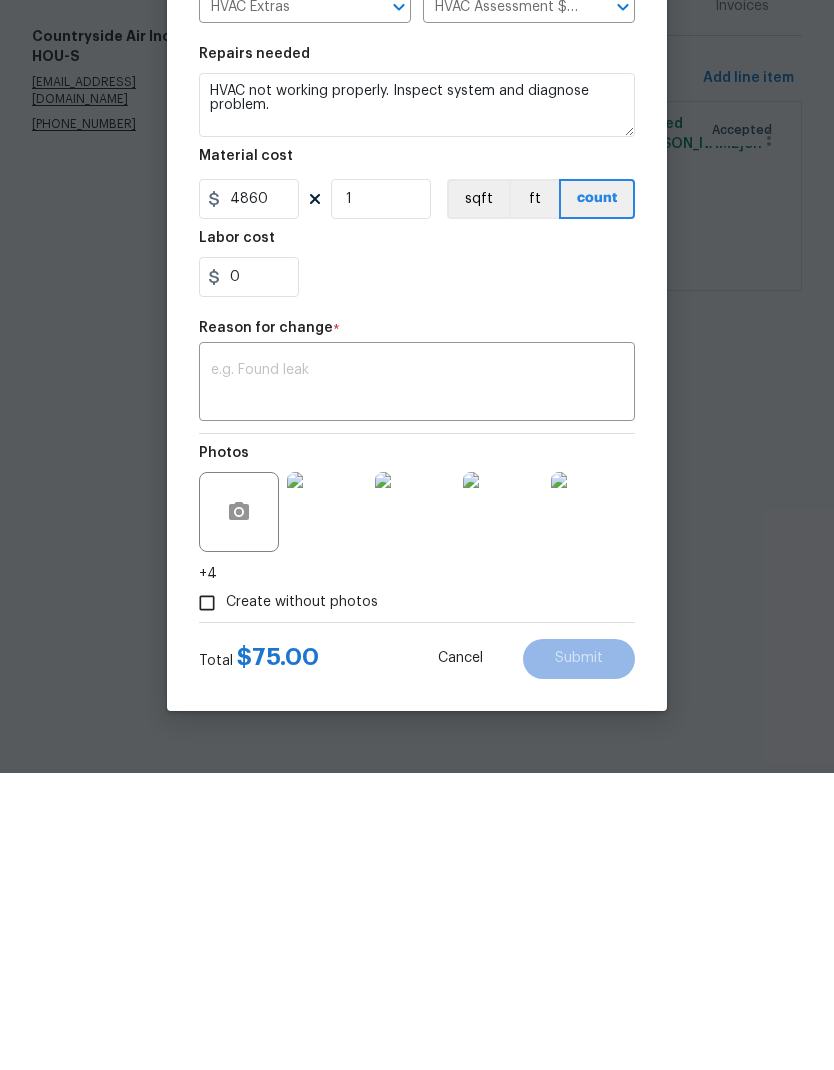 click at bounding box center (417, 681) 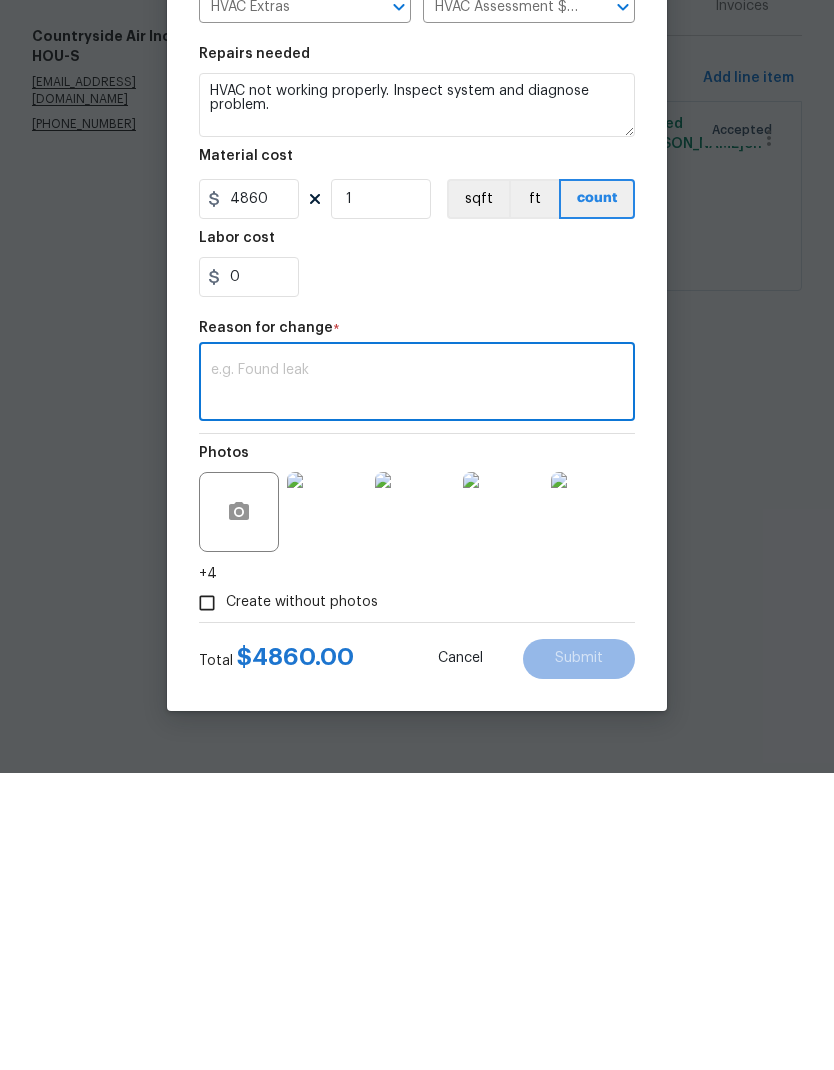 paste on "We went to this house and found that the  system was out of refrigerant.  We located the leak in the condensing unit.  There was a burnt smell coming form the leak indicating compressor damage.  We recommend replacing the 3 ton system using [PERSON_NAME] 3-ton R32 SEER2 equipment and replacing the rotting decking that is supporting the decking $4860" 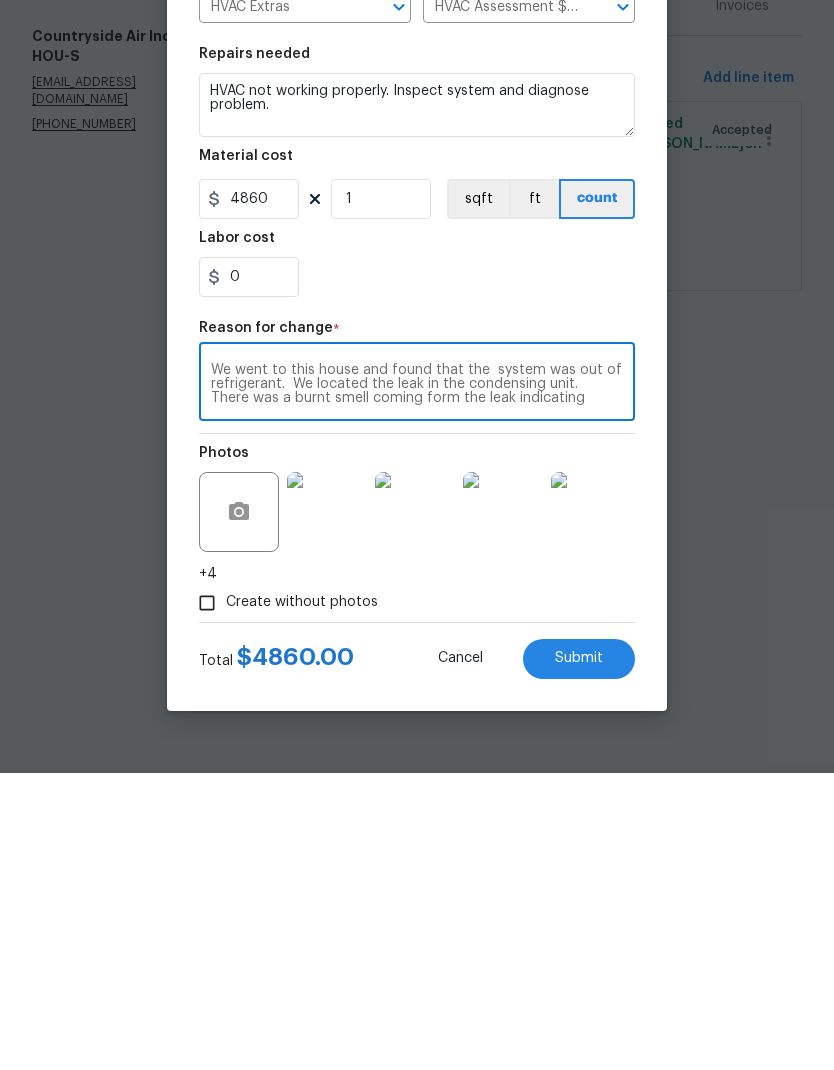 scroll, scrollTop: 42, scrollLeft: 0, axis: vertical 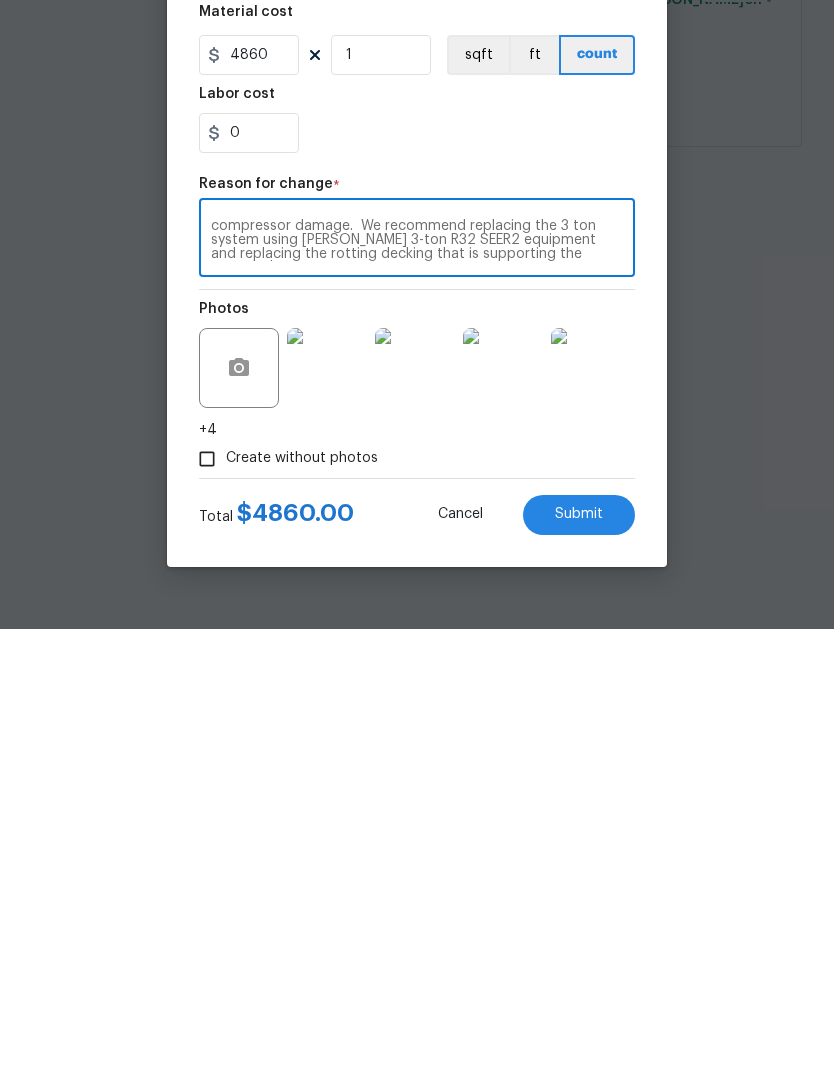 type on "We went to this house and found that the  system was out of refrigerant.  We located the leak in the condensing unit.  There was a burnt smell coming form the leak indicating compressor damage.  We recommend replacing the 3 ton system using [PERSON_NAME] 3-ton R32 SEER2 equipment and replacing the rotting decking that is supporting the decking $4860" 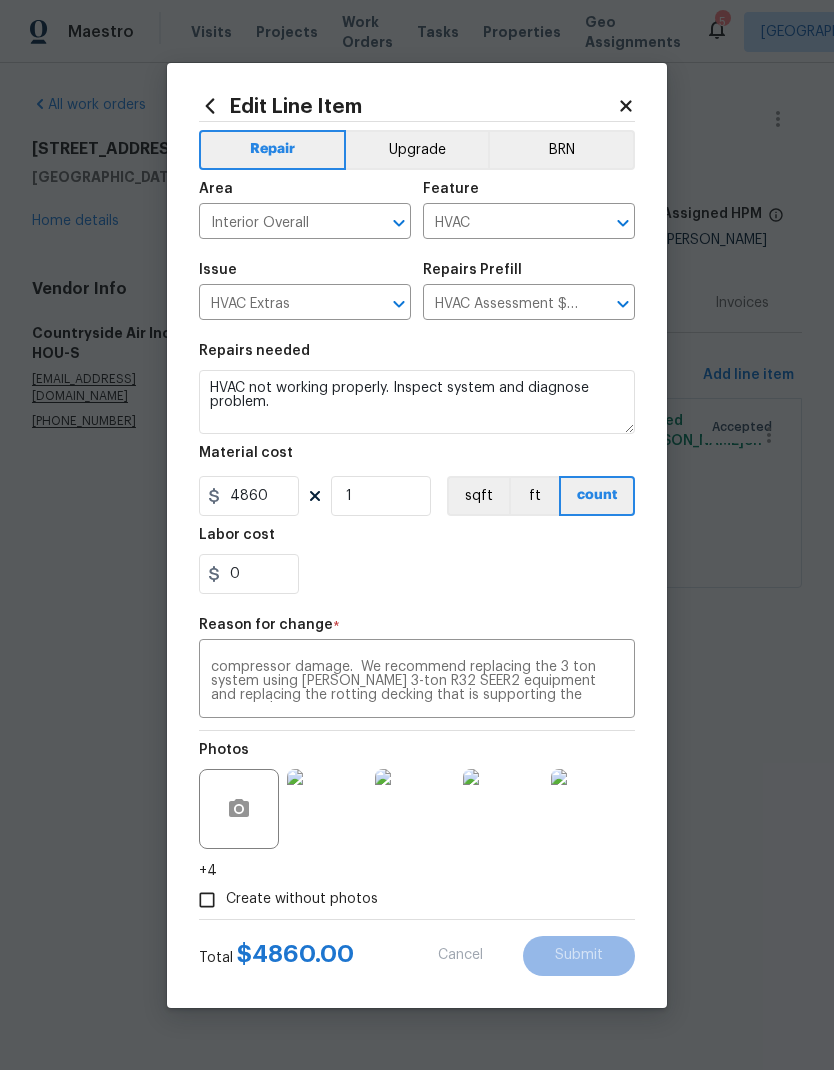 type on "75" 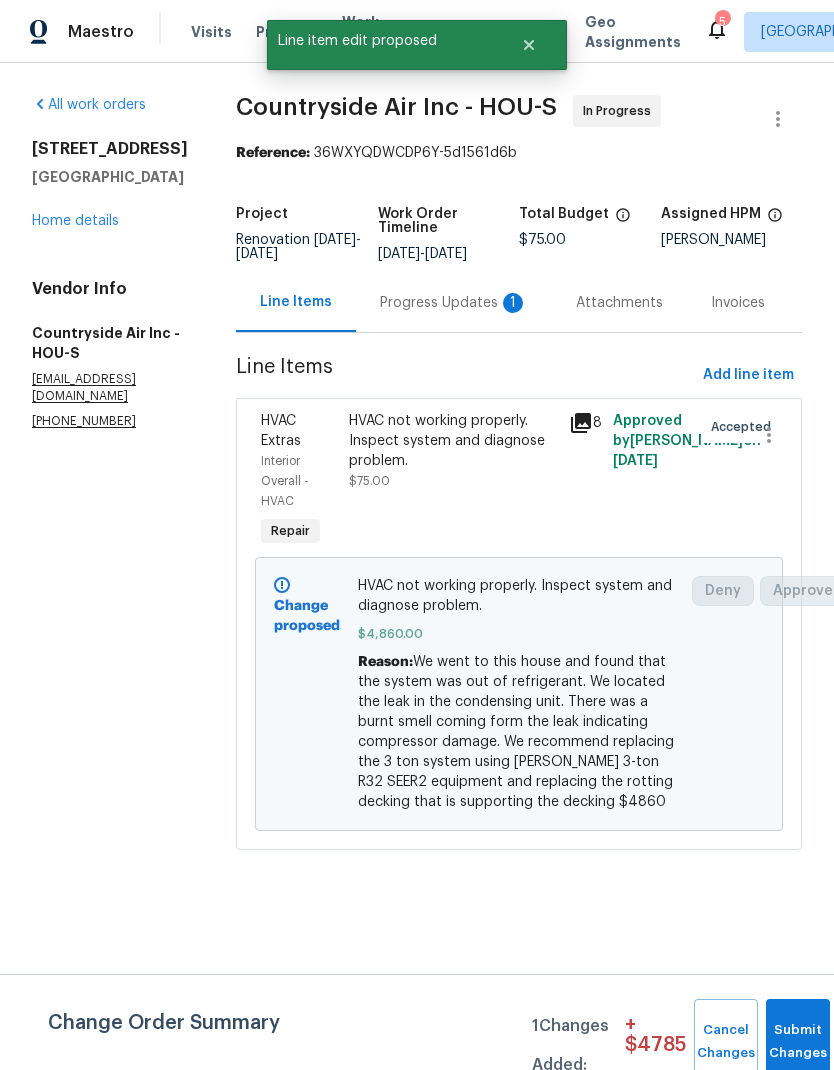 click on "Home details" at bounding box center (75, 221) 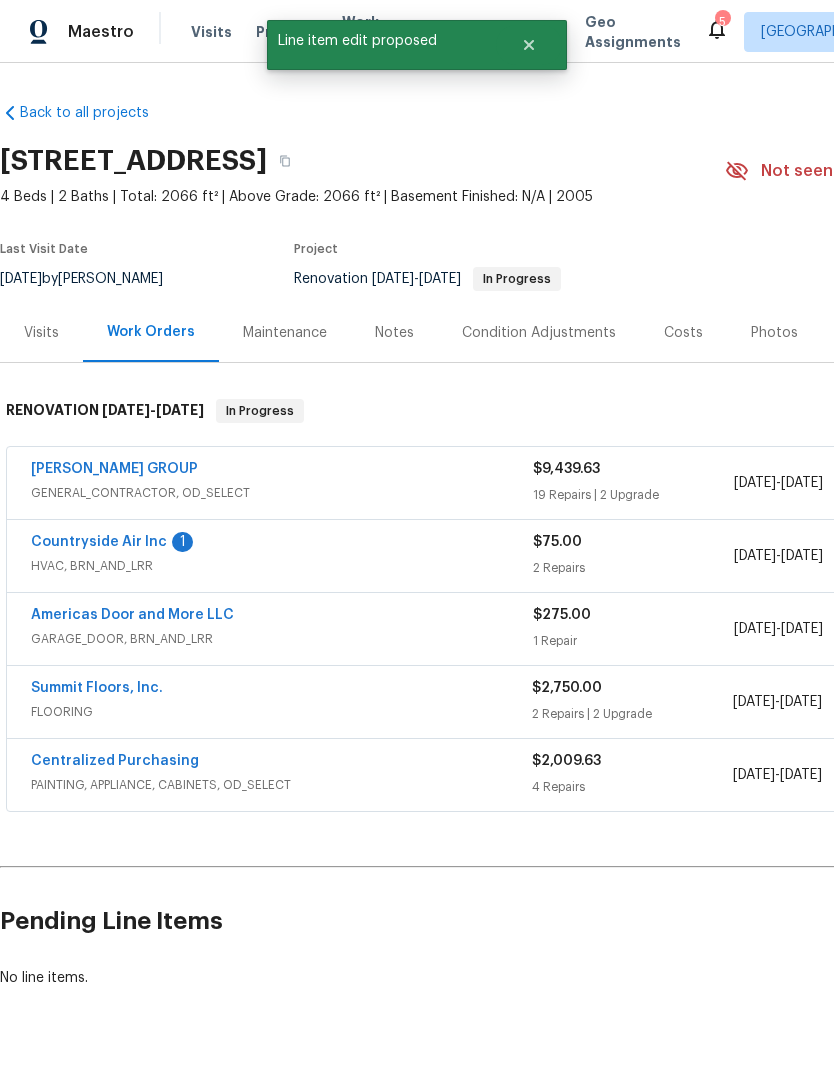 click on "[PERSON_NAME] GROUP" at bounding box center (114, 469) 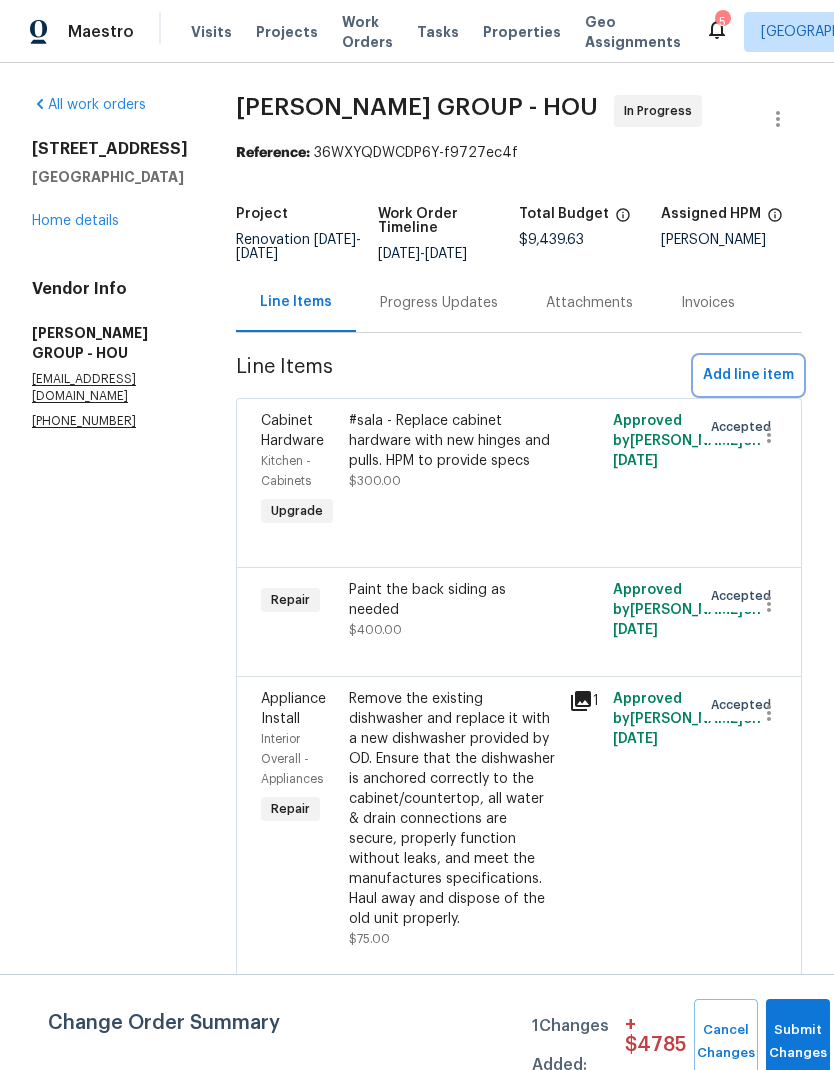 click on "Add line item" at bounding box center (748, 375) 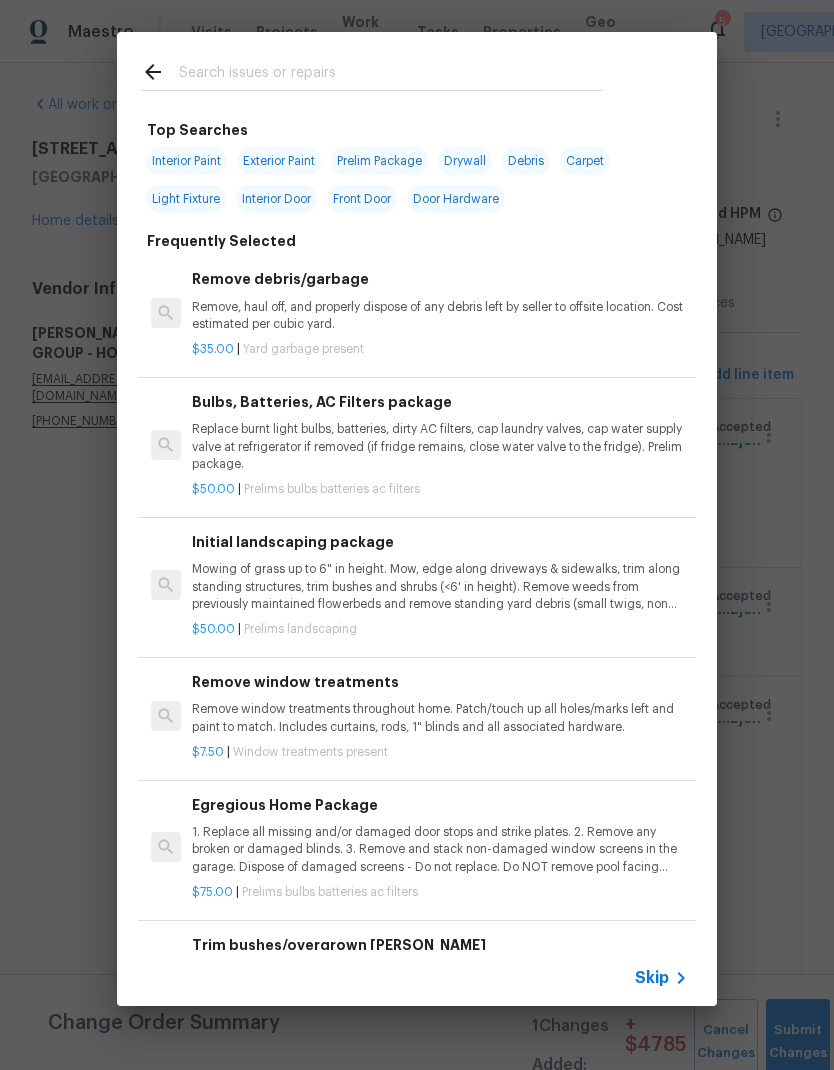 click 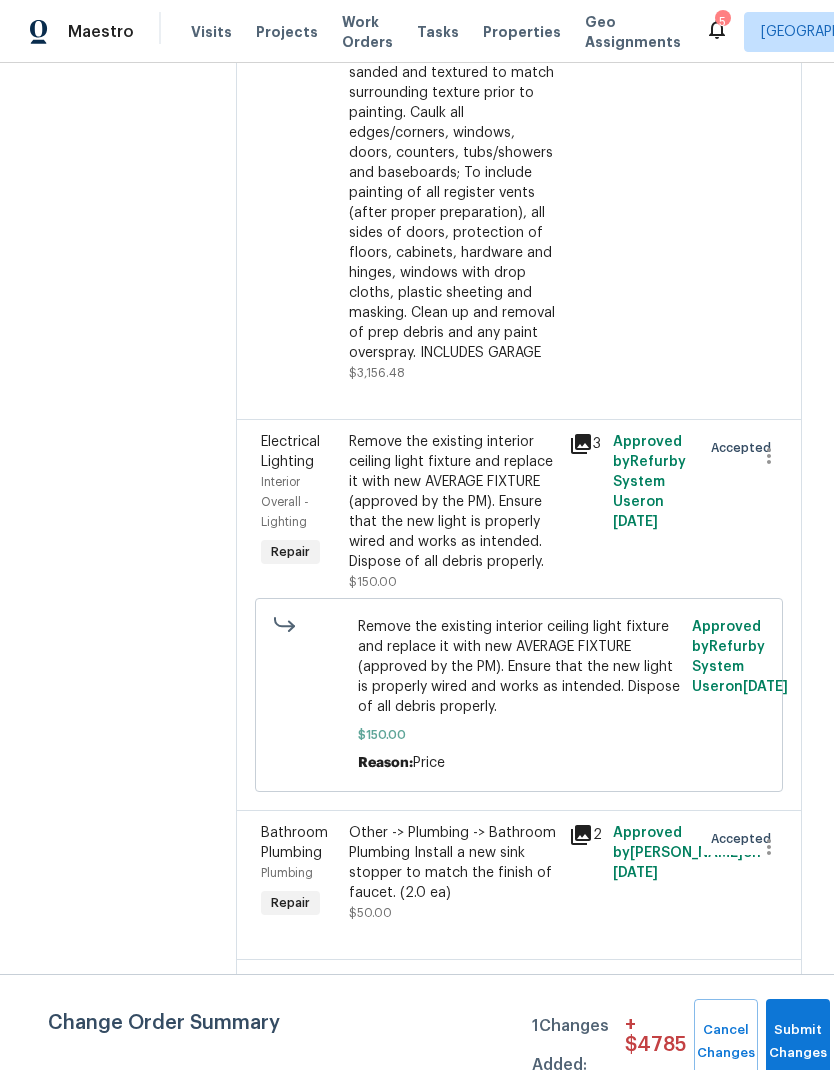 scroll, scrollTop: 3313, scrollLeft: 0, axis: vertical 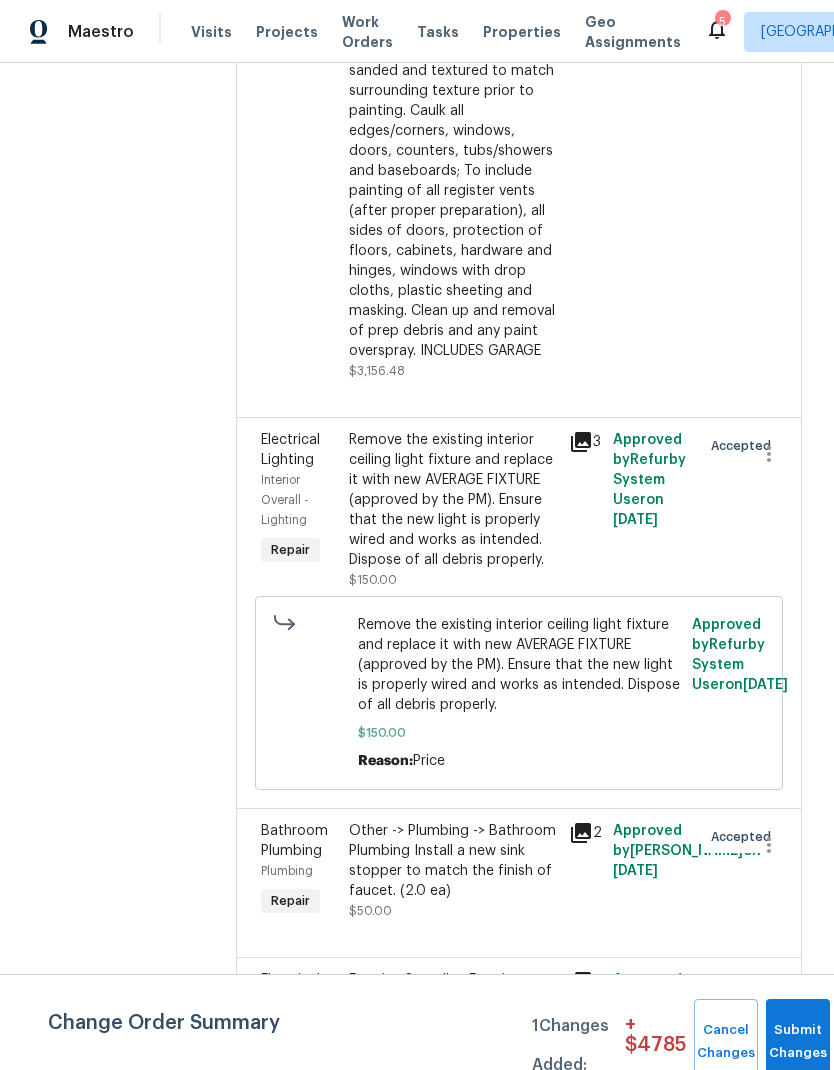 click on "Remove the existing interior ceiling light fixture and replace it with new AVERAGE FIXTURE (approved by the PM). Ensure that the new light is properly wired and works as intended. Dispose of all debris properly." at bounding box center [453, 500] 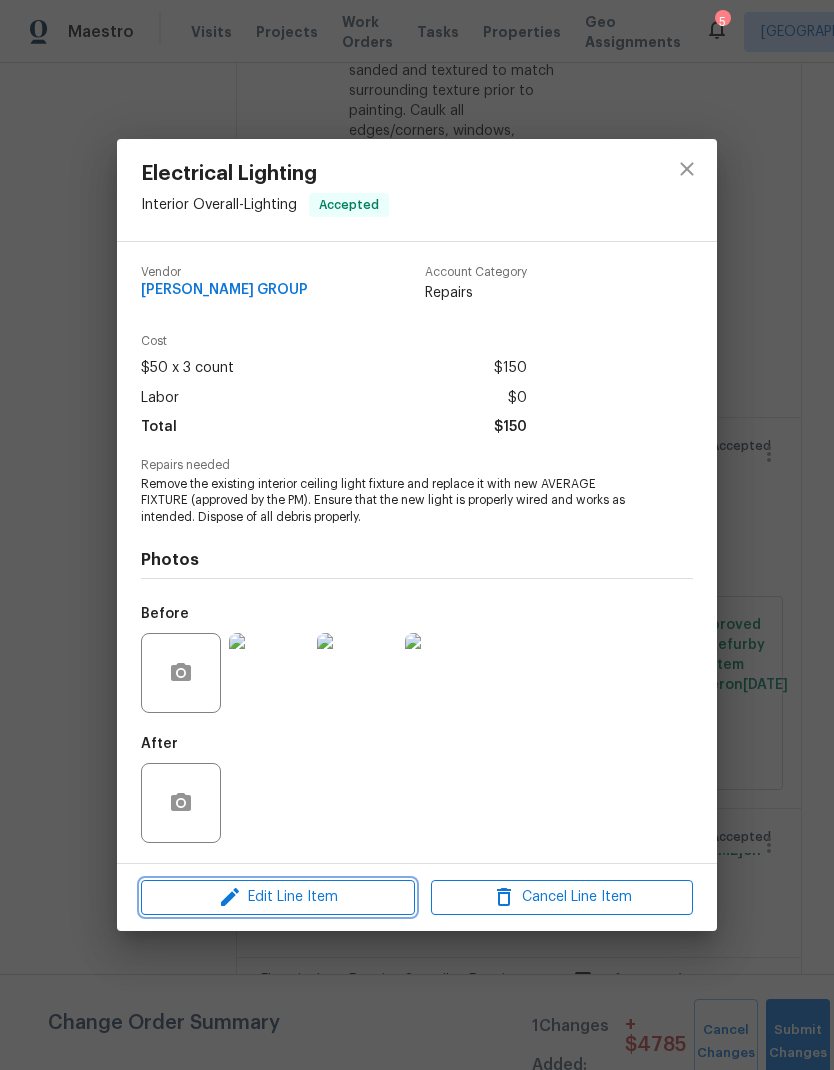 click on "Edit Line Item" at bounding box center (278, 897) 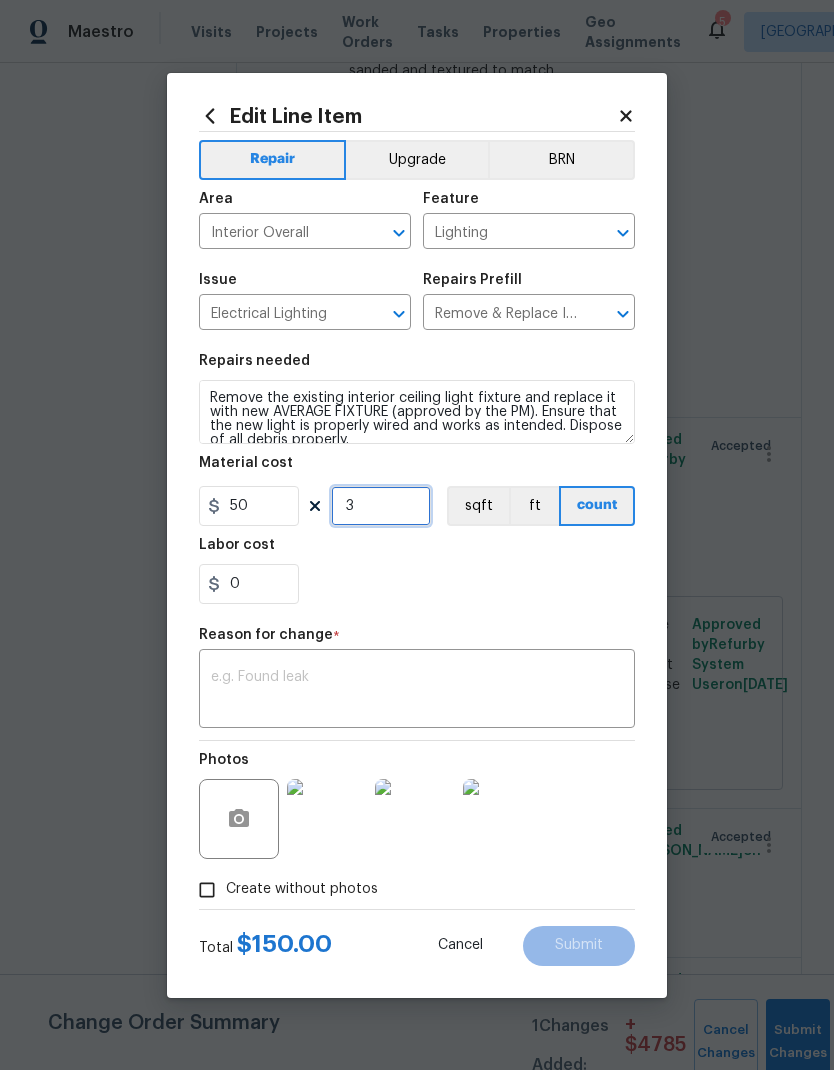 click on "3" at bounding box center (381, 506) 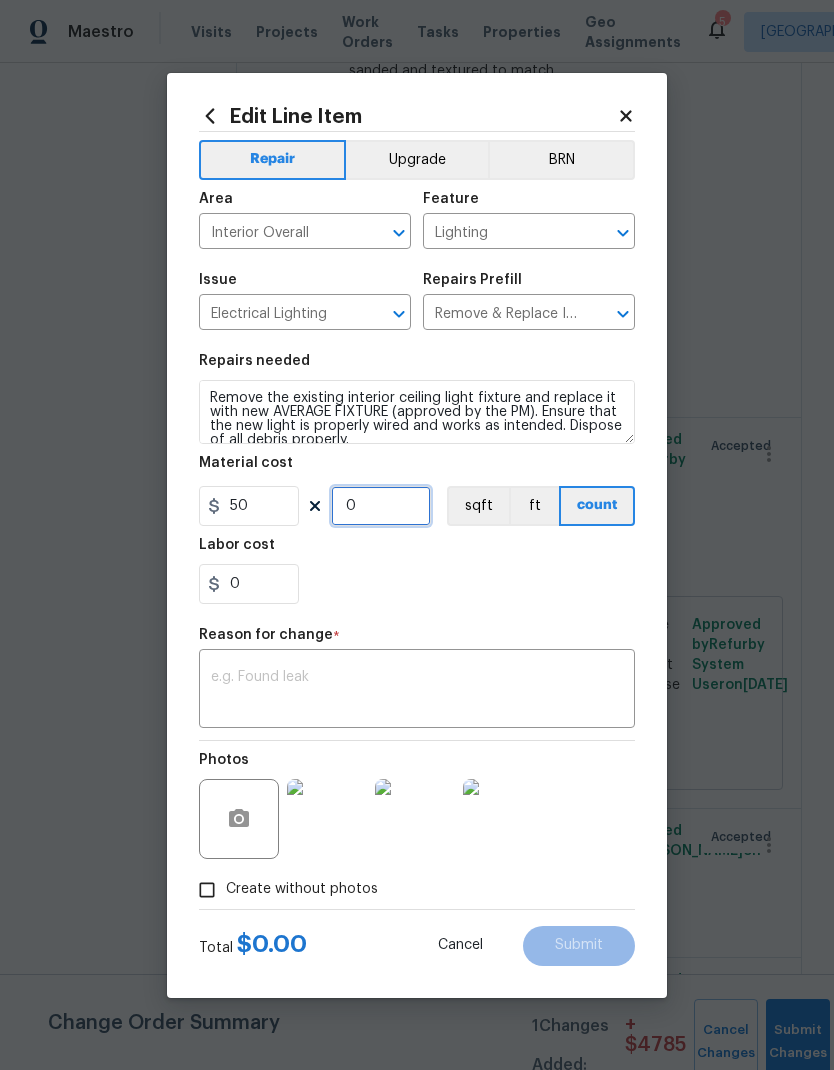 type on "4" 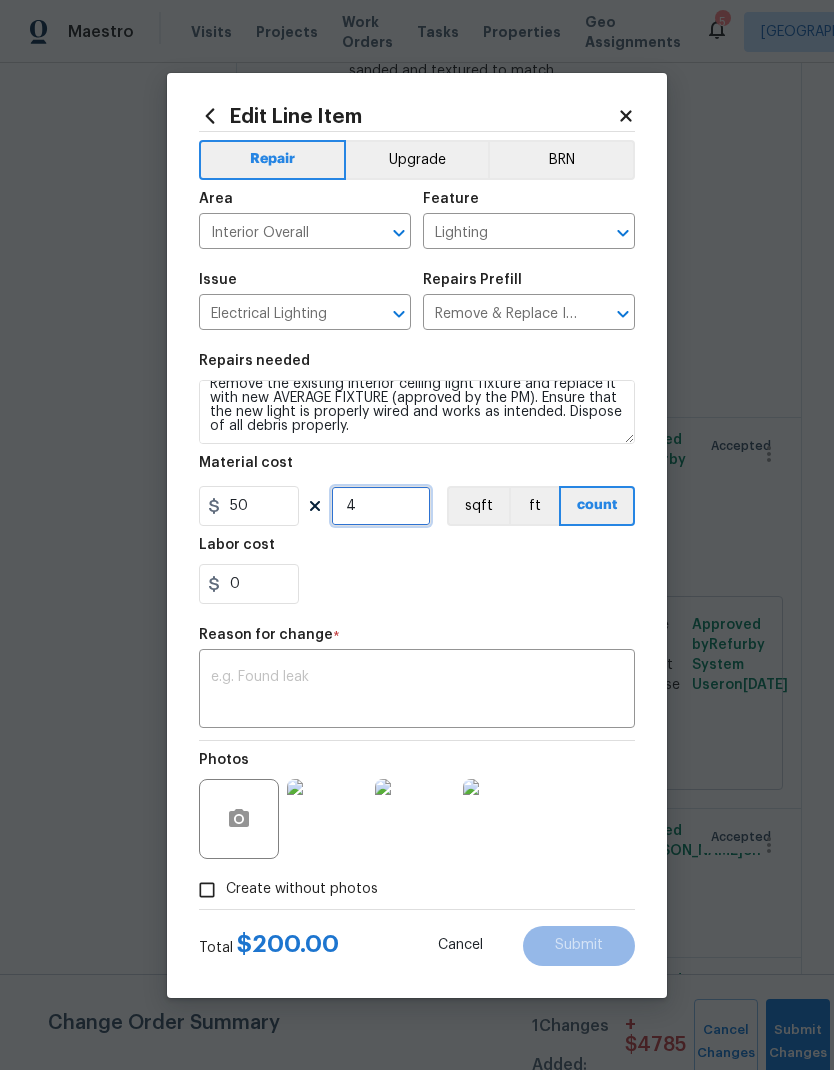 scroll, scrollTop: 14, scrollLeft: 0, axis: vertical 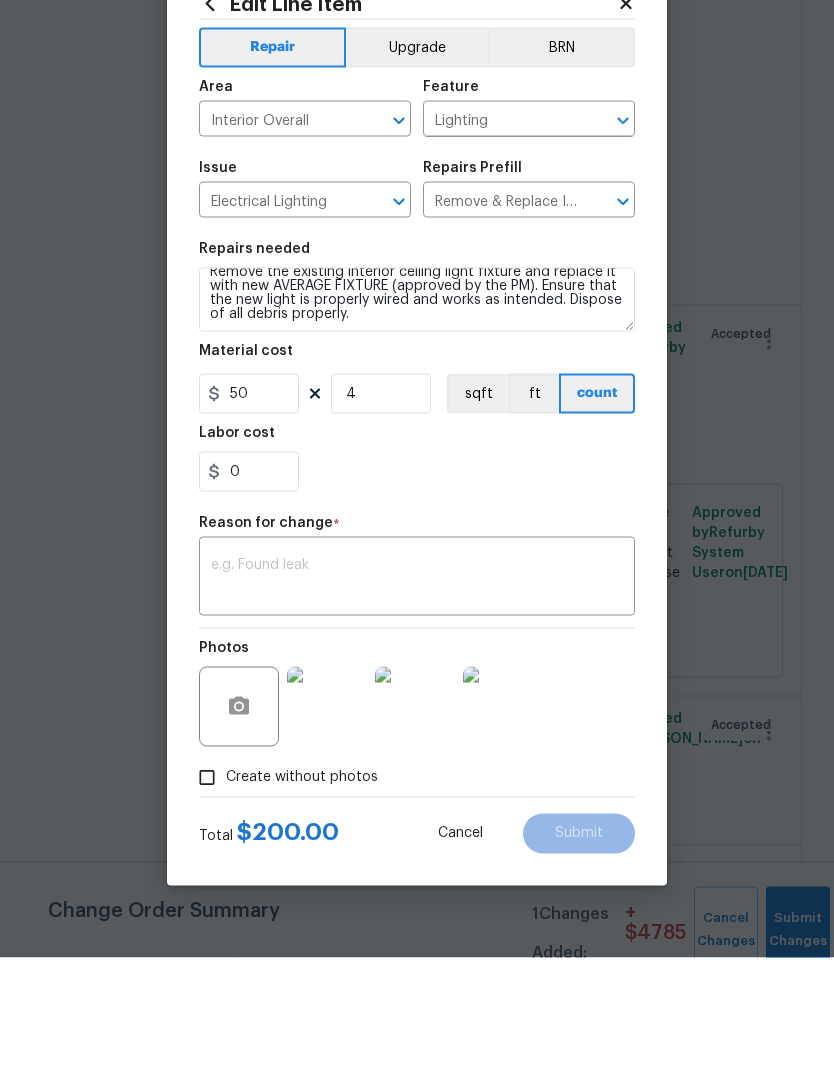 click at bounding box center [417, 691] 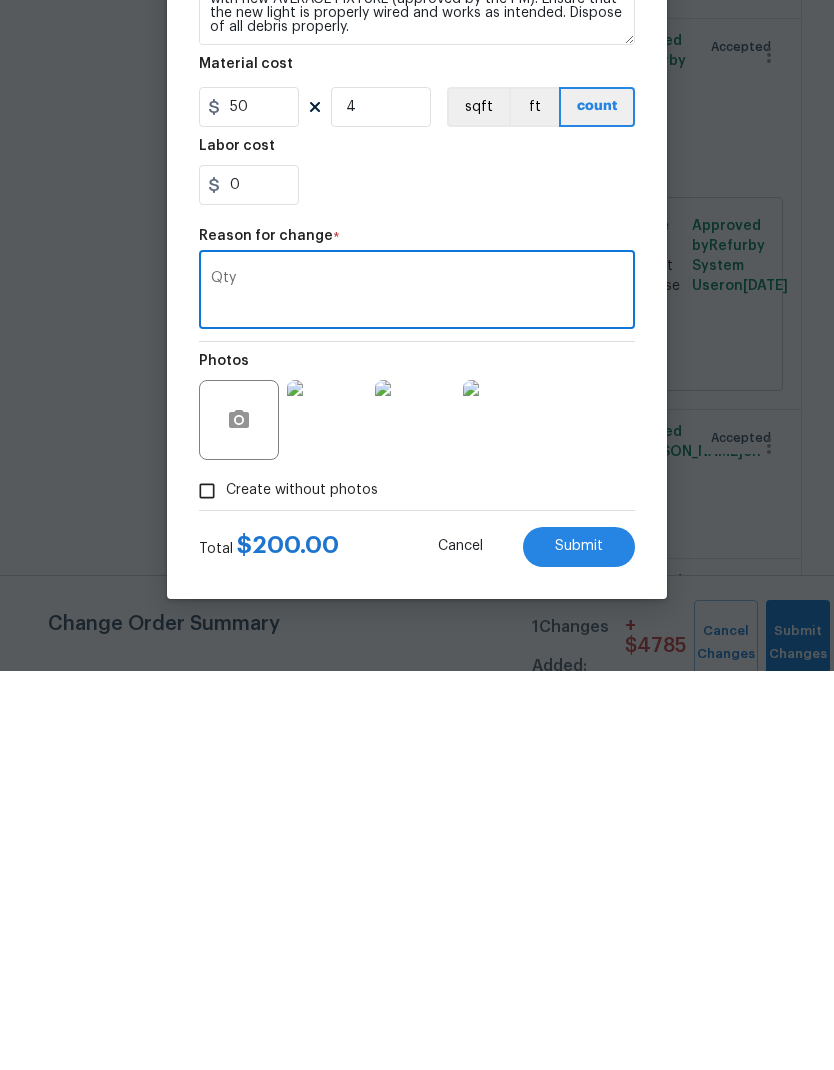 type on "Qty" 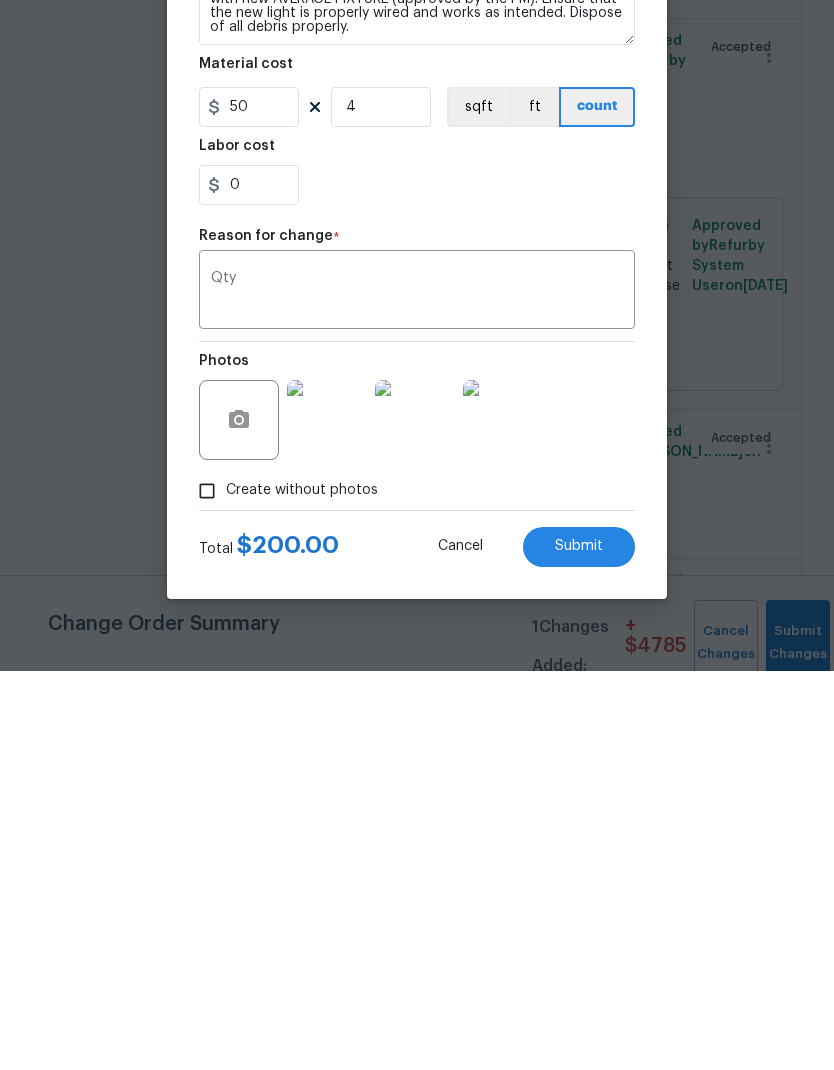 scroll, scrollTop: 80, scrollLeft: 0, axis: vertical 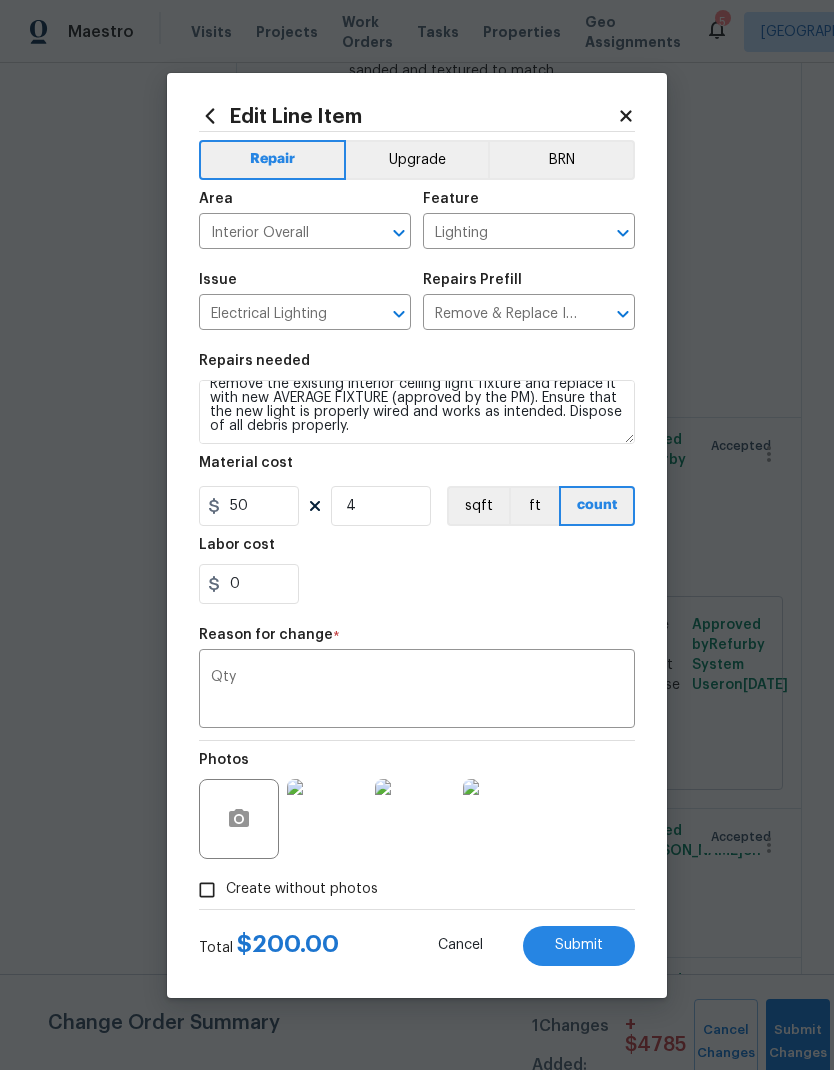 click on "Submit" at bounding box center (579, 945) 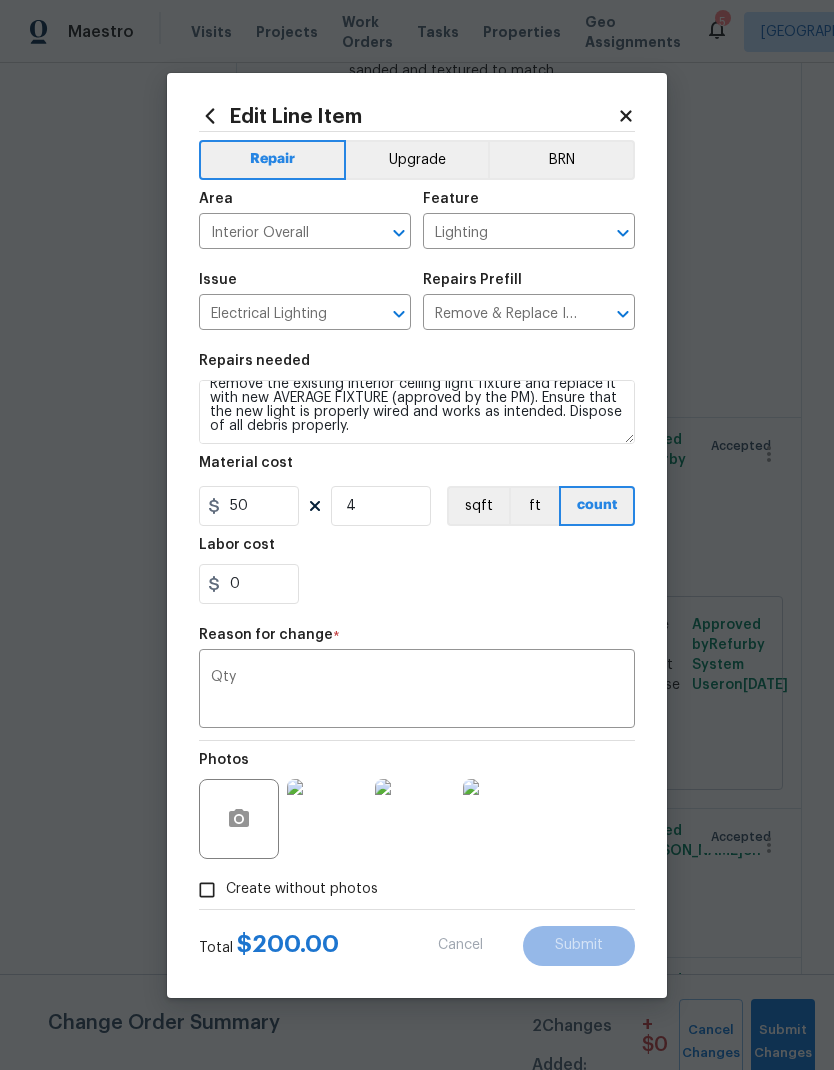 type on "3" 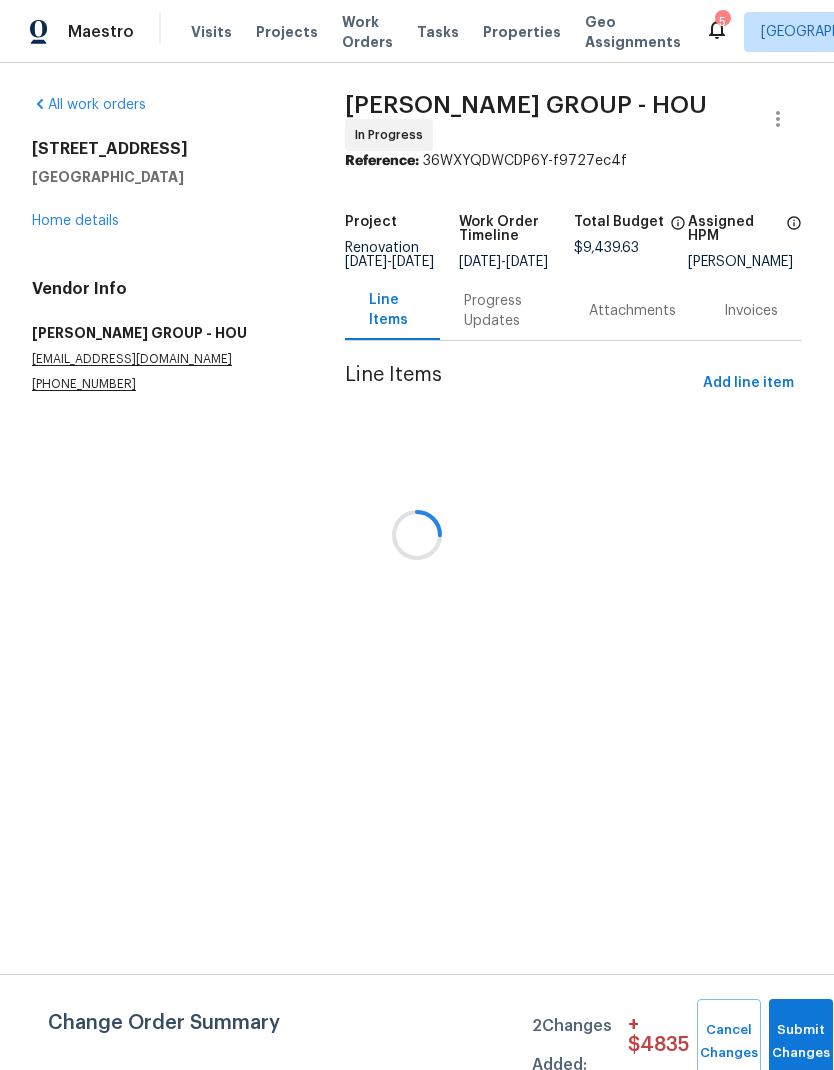 scroll, scrollTop: 0, scrollLeft: 0, axis: both 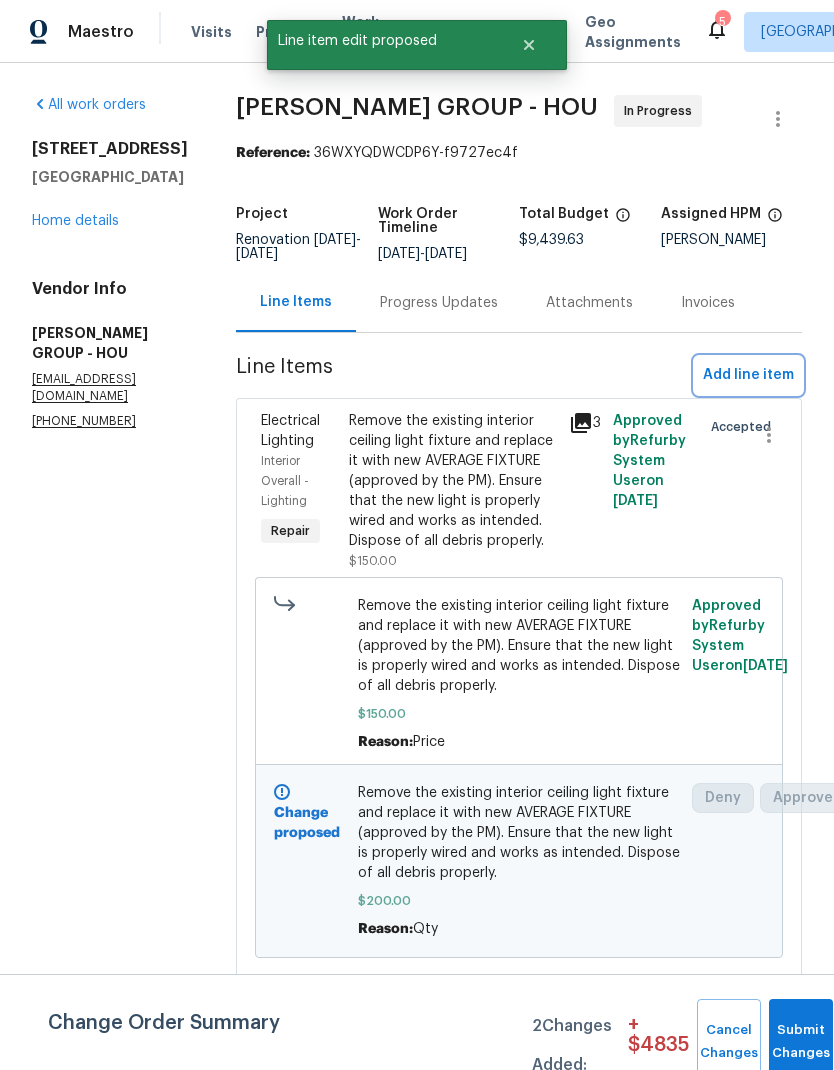 click on "Add line item" at bounding box center [748, 375] 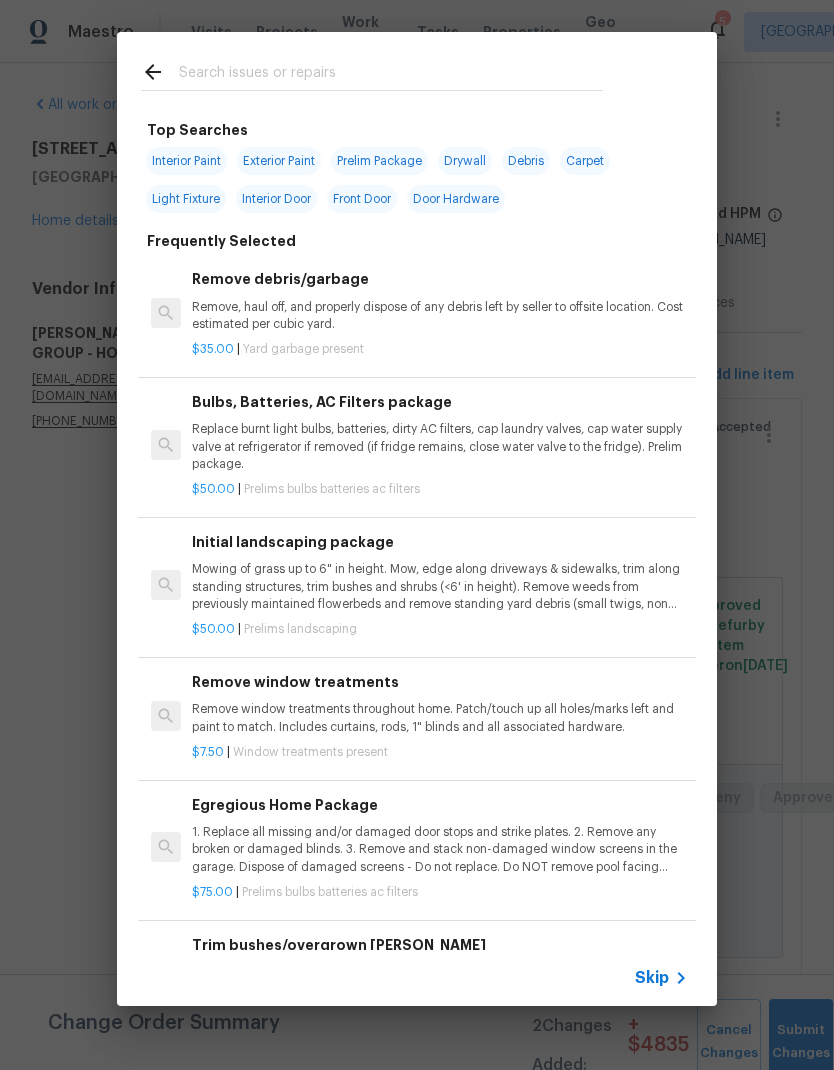 click at bounding box center (391, 75) 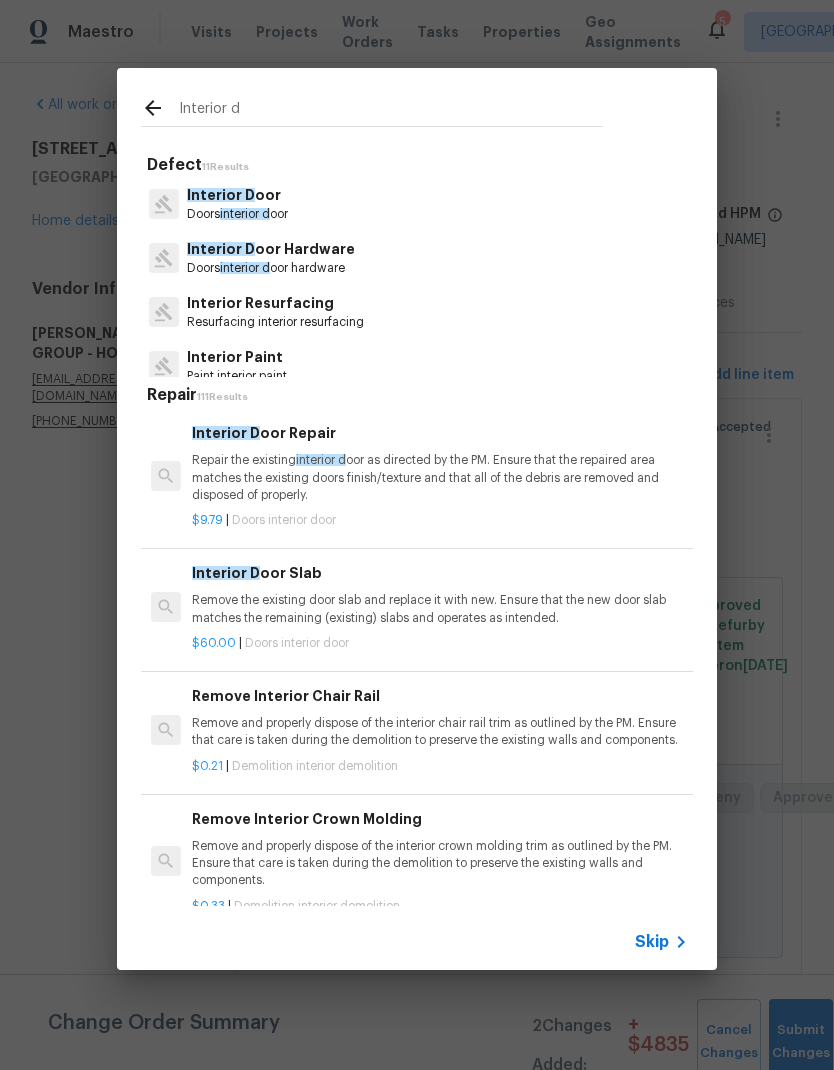 type on "Interior d" 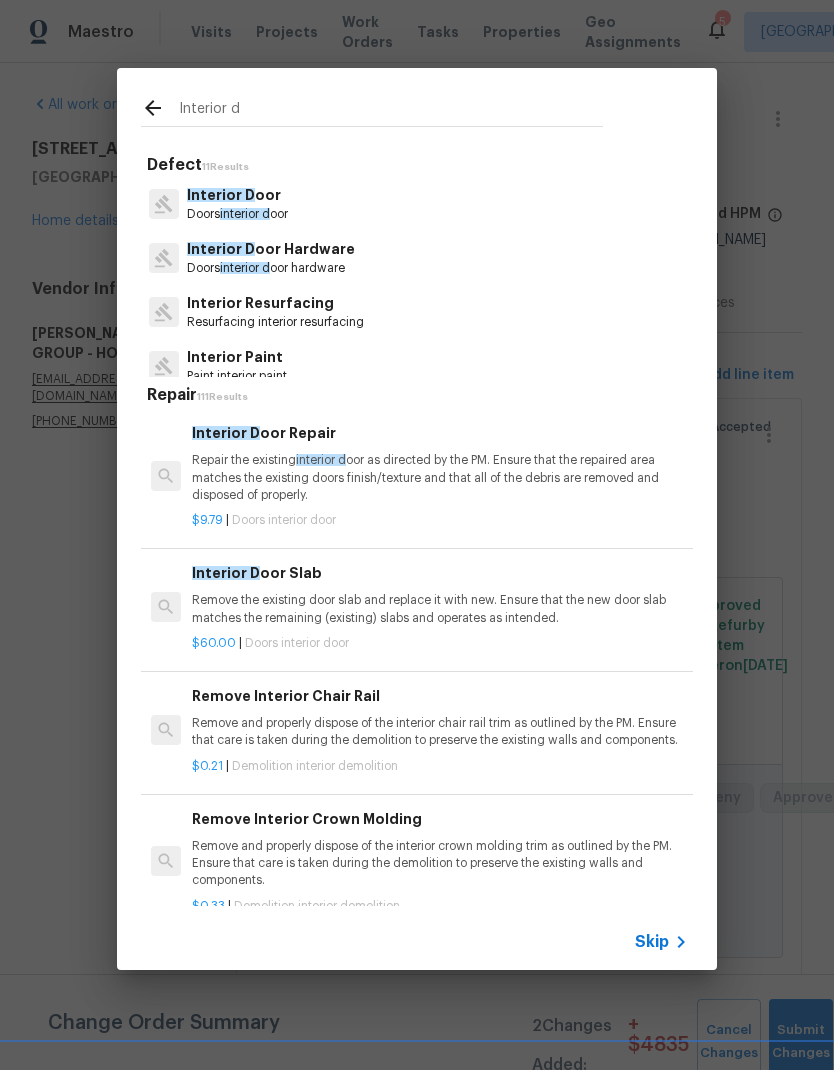 click on "Interior D oor Doors  interior d oor" at bounding box center (417, 204) 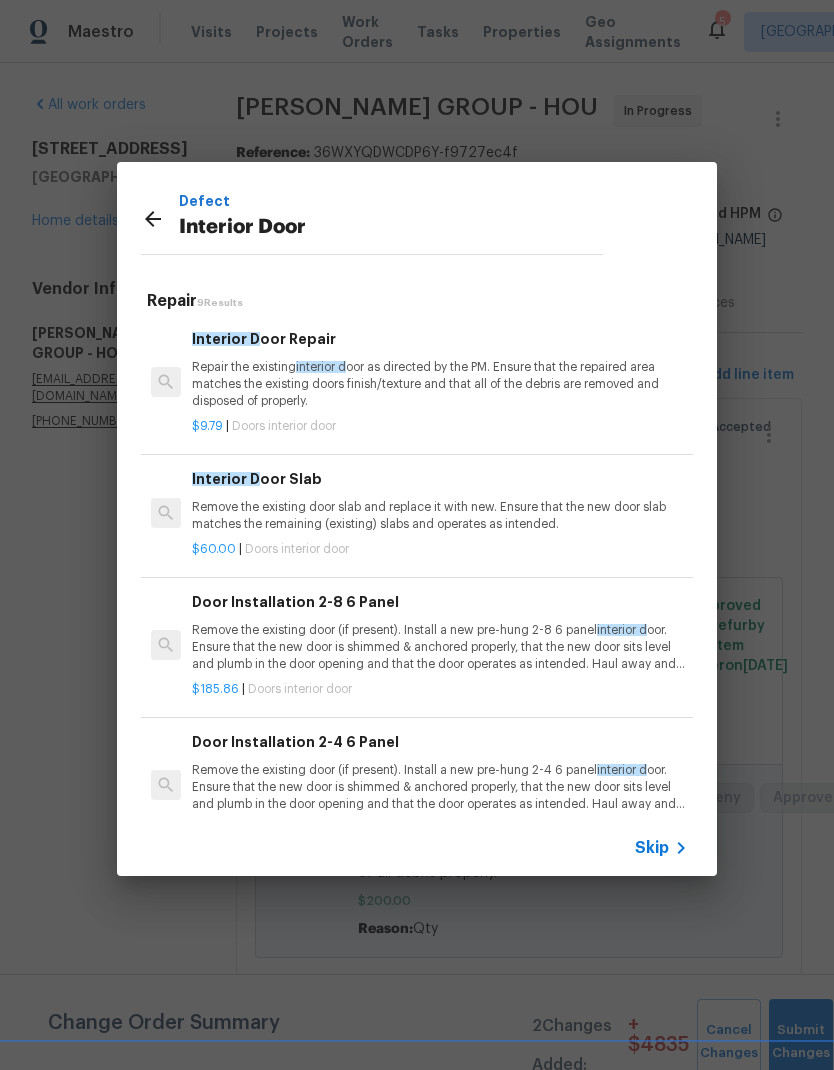 click on "Remove the existing door (if present). Install a new pre-hung 2-8 6 panel  interior d oor. Ensure that the new door is shimmed & anchored properly, that the new door sits level and plumb in the door opening and that the door operates as intended. Haul away and dispose of all debris properly." at bounding box center (440, 647) 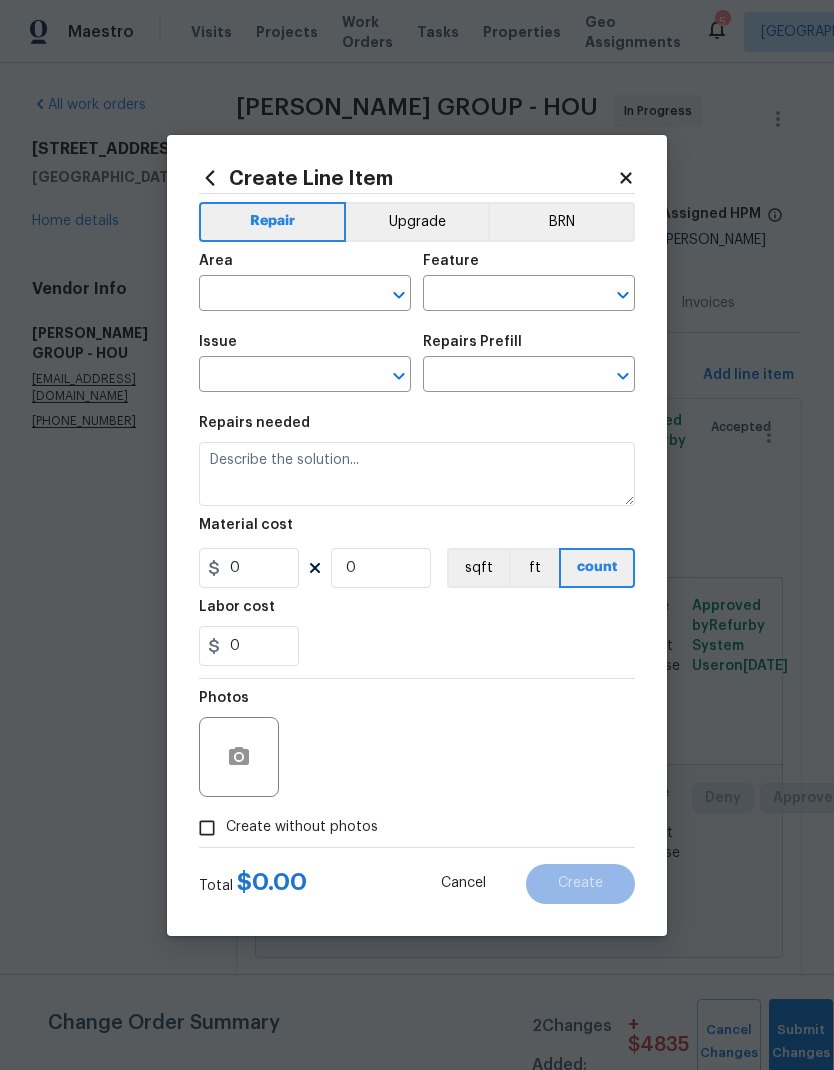 type on "Interior Door" 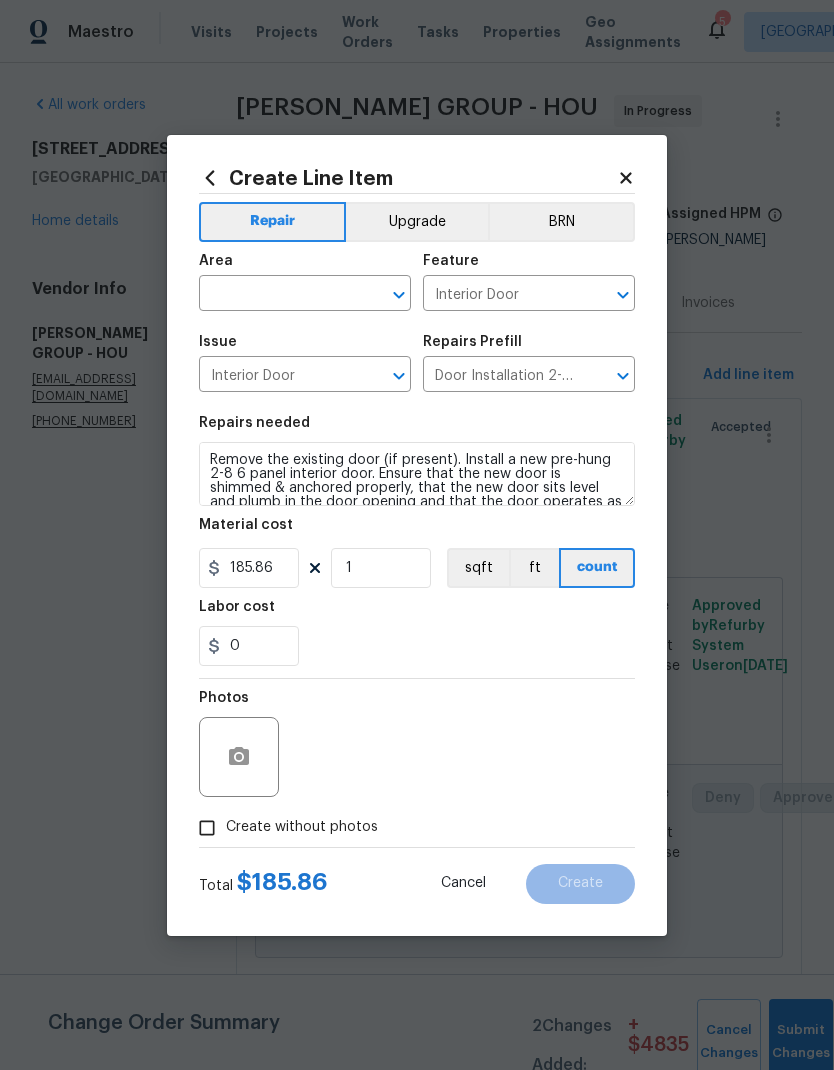 click at bounding box center [277, 295] 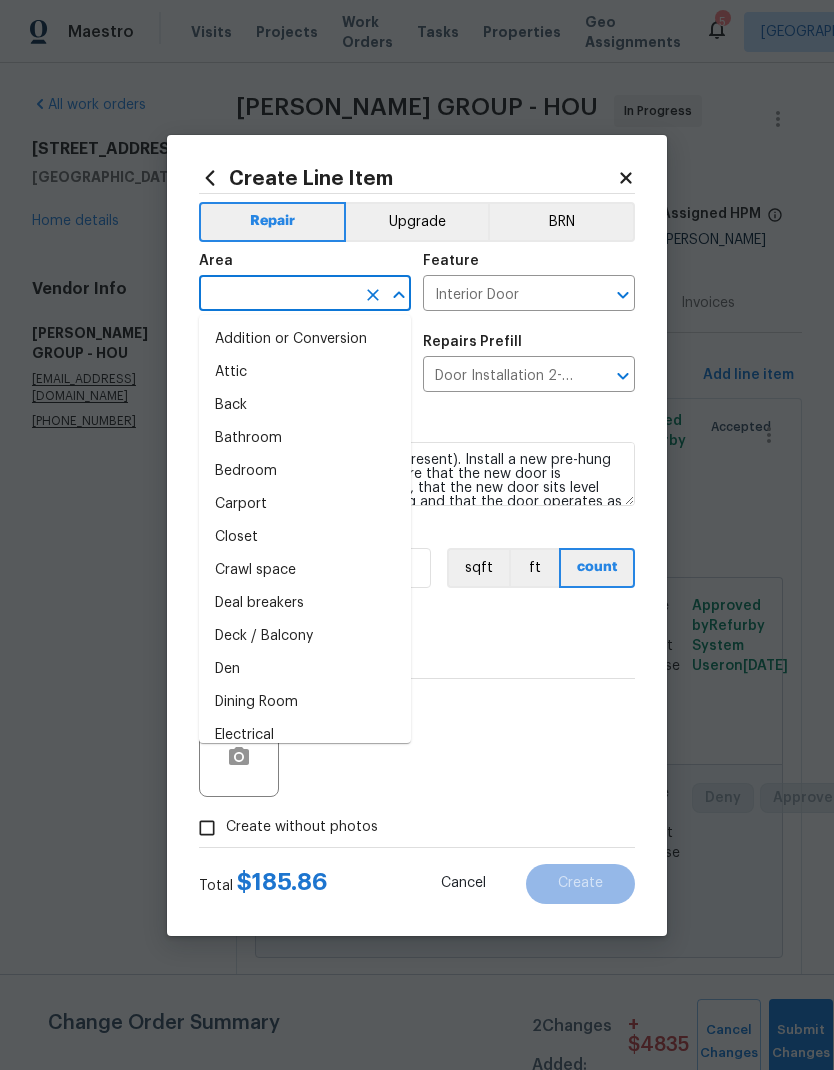click on "Bedroom" at bounding box center (305, 471) 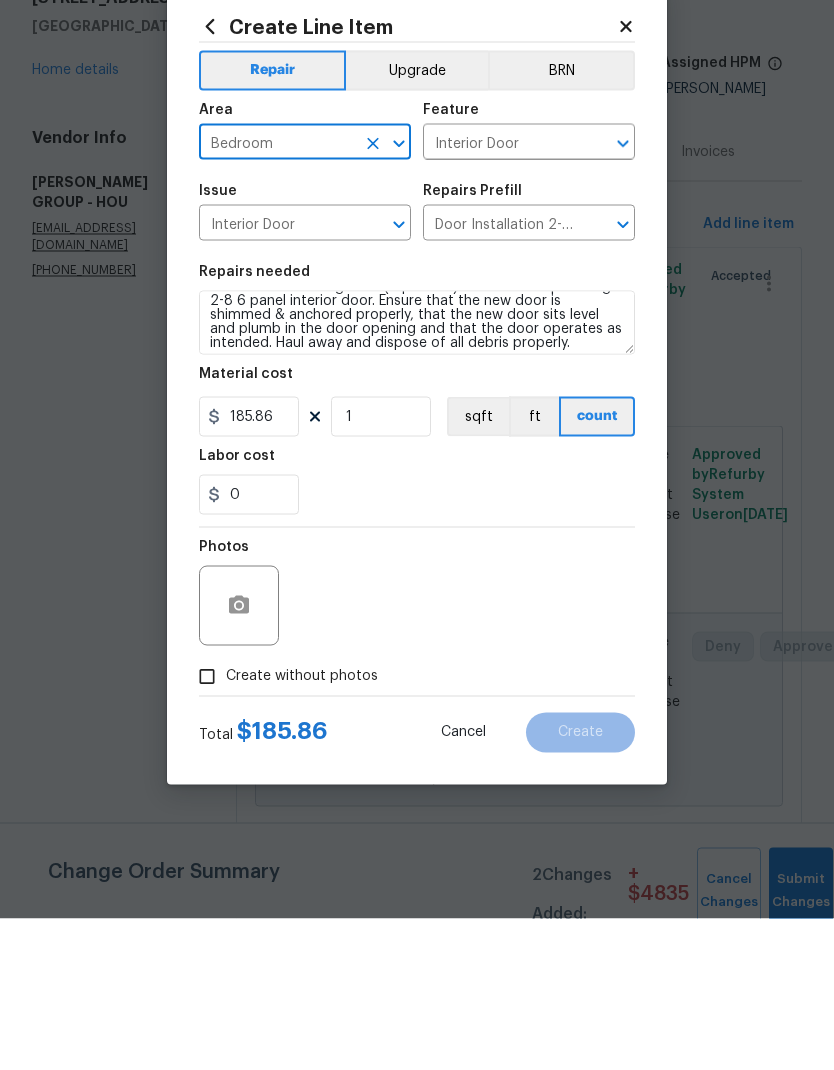 scroll, scrollTop: 21, scrollLeft: 0, axis: vertical 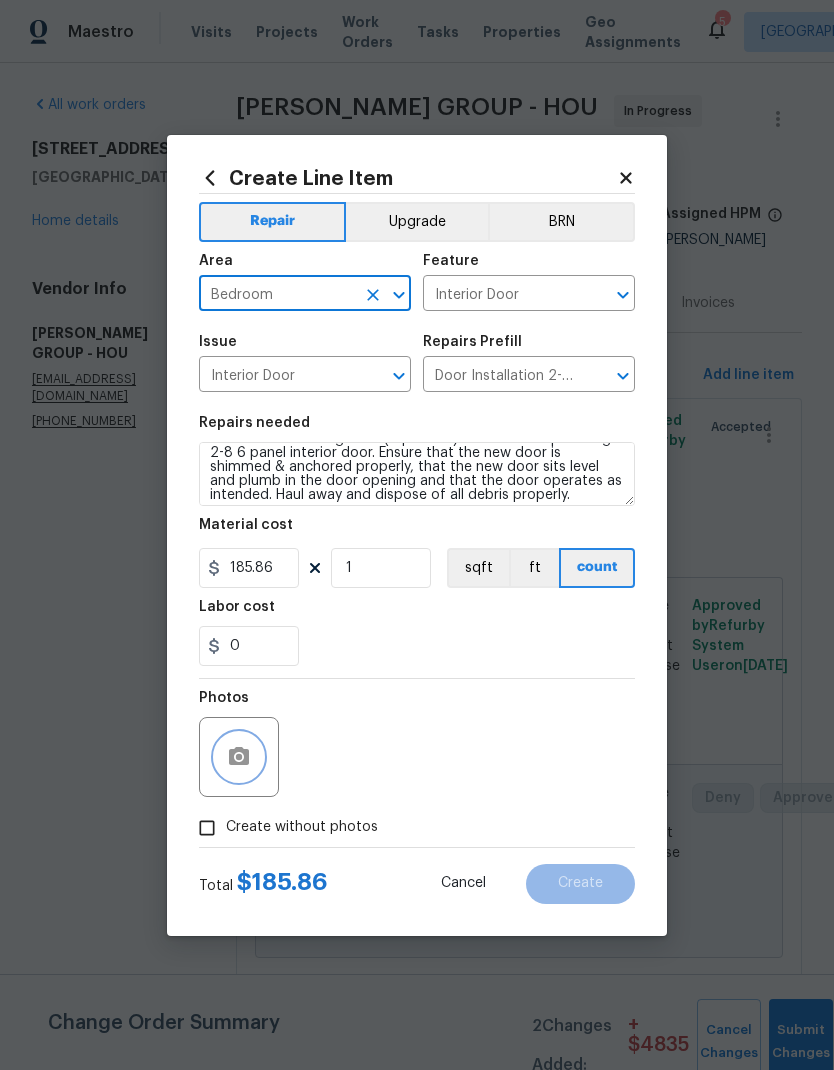 click at bounding box center (239, 757) 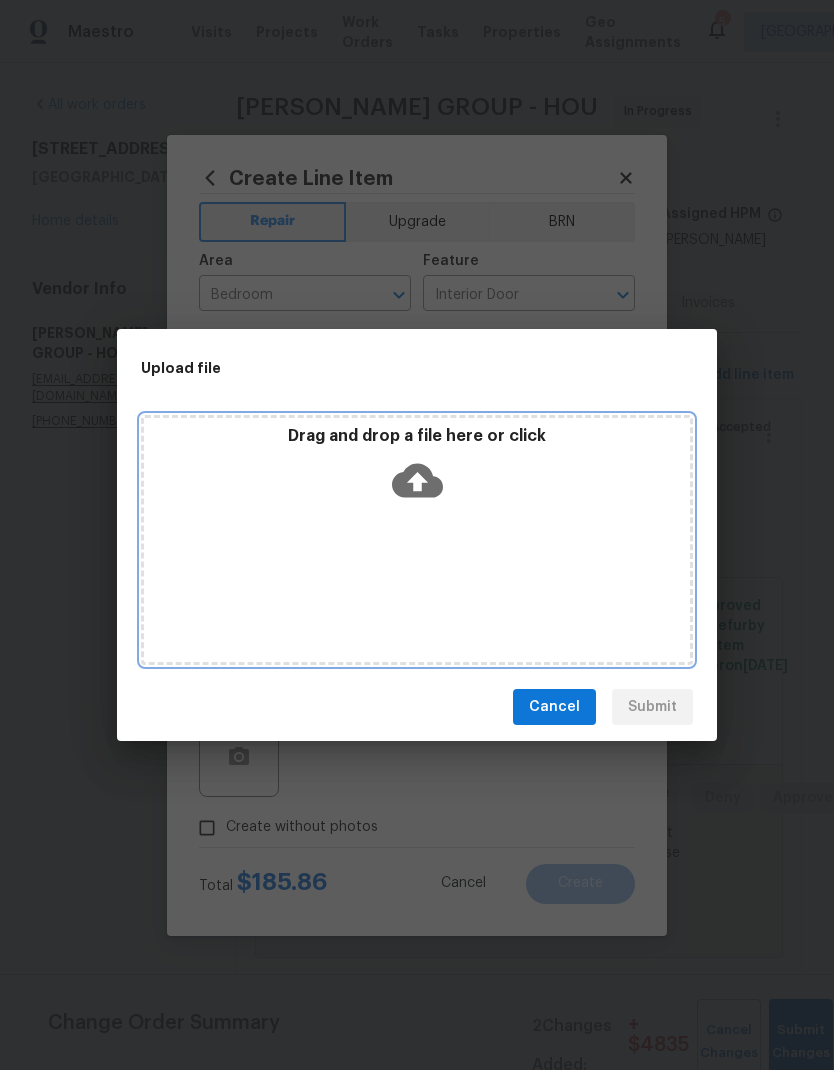 click 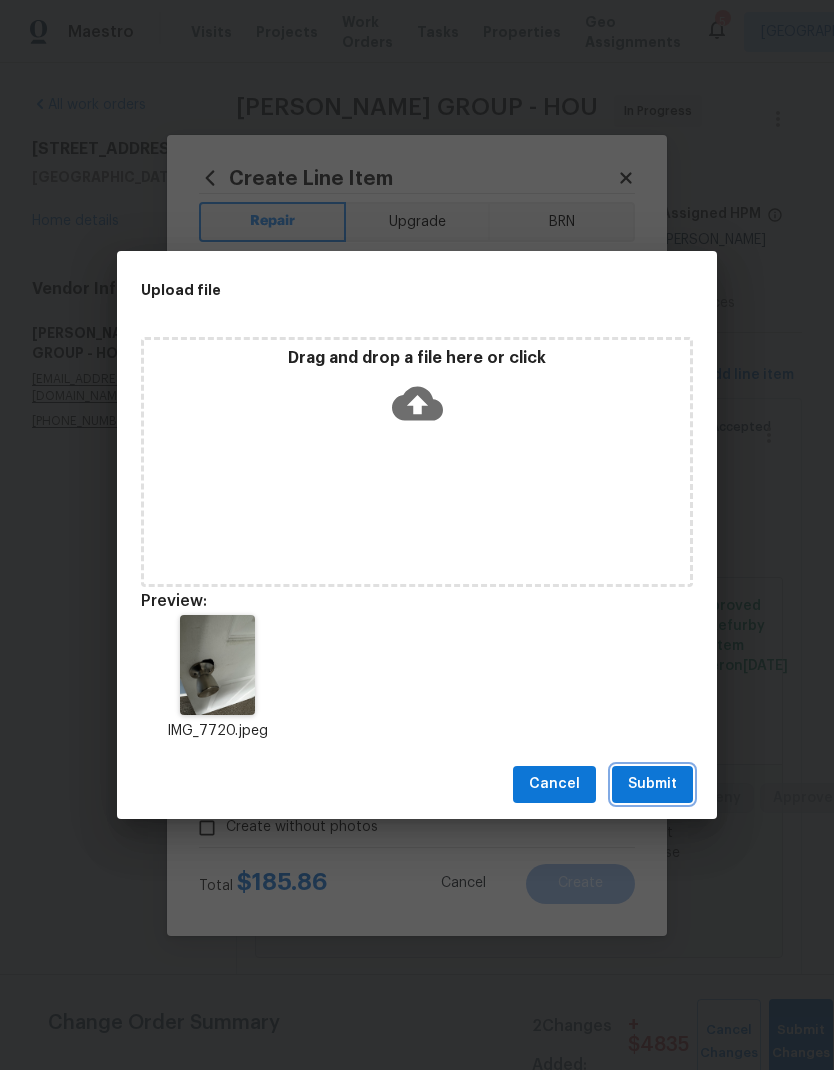 click on "Submit" at bounding box center (652, 784) 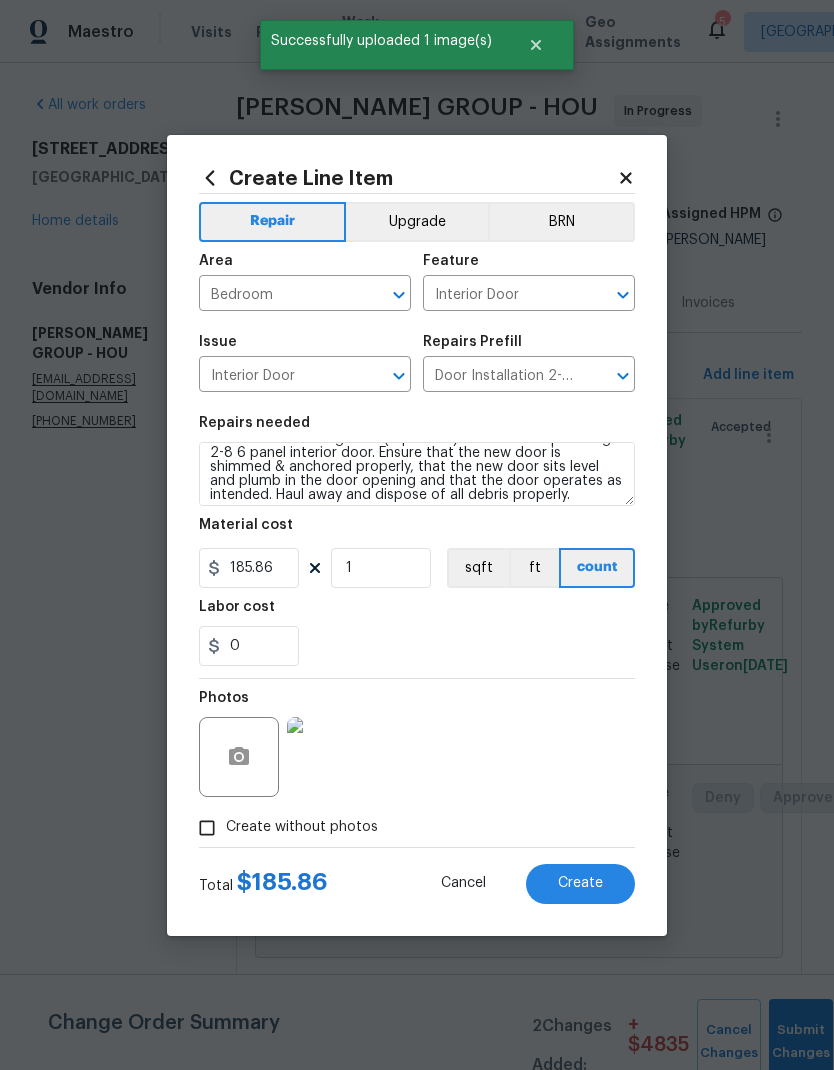 click on "Create" at bounding box center (580, 883) 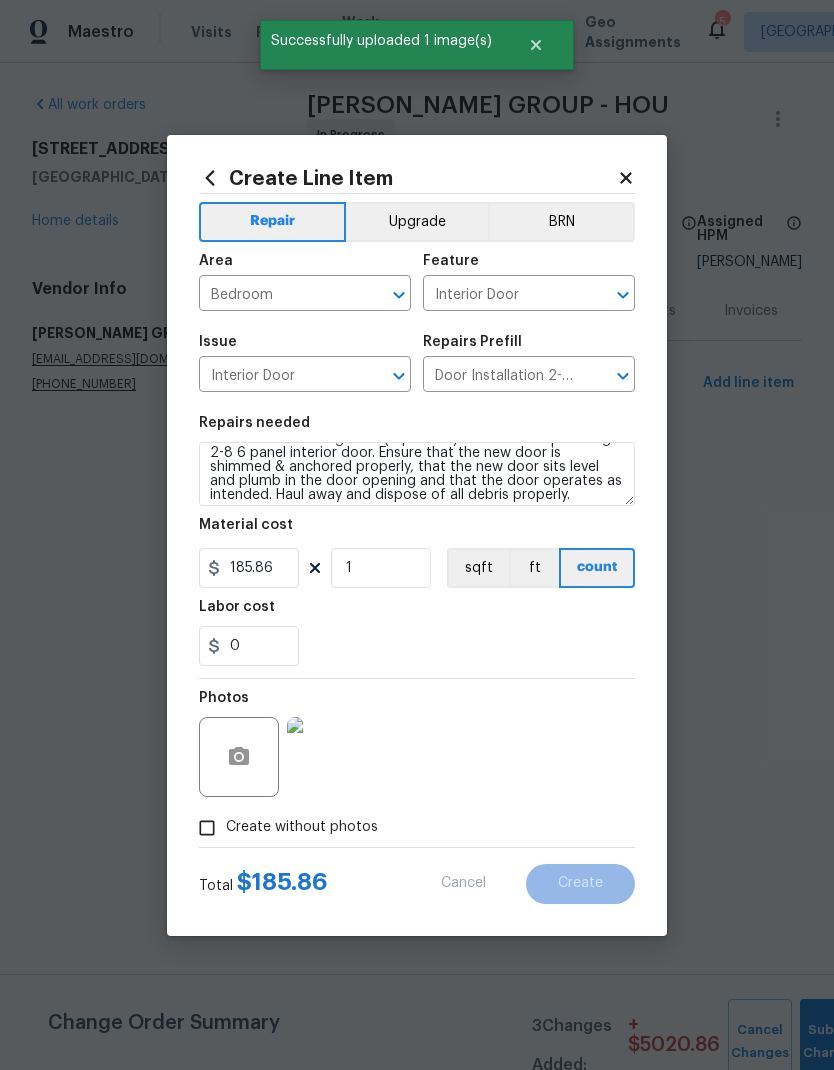 scroll, scrollTop: 0, scrollLeft: 0, axis: both 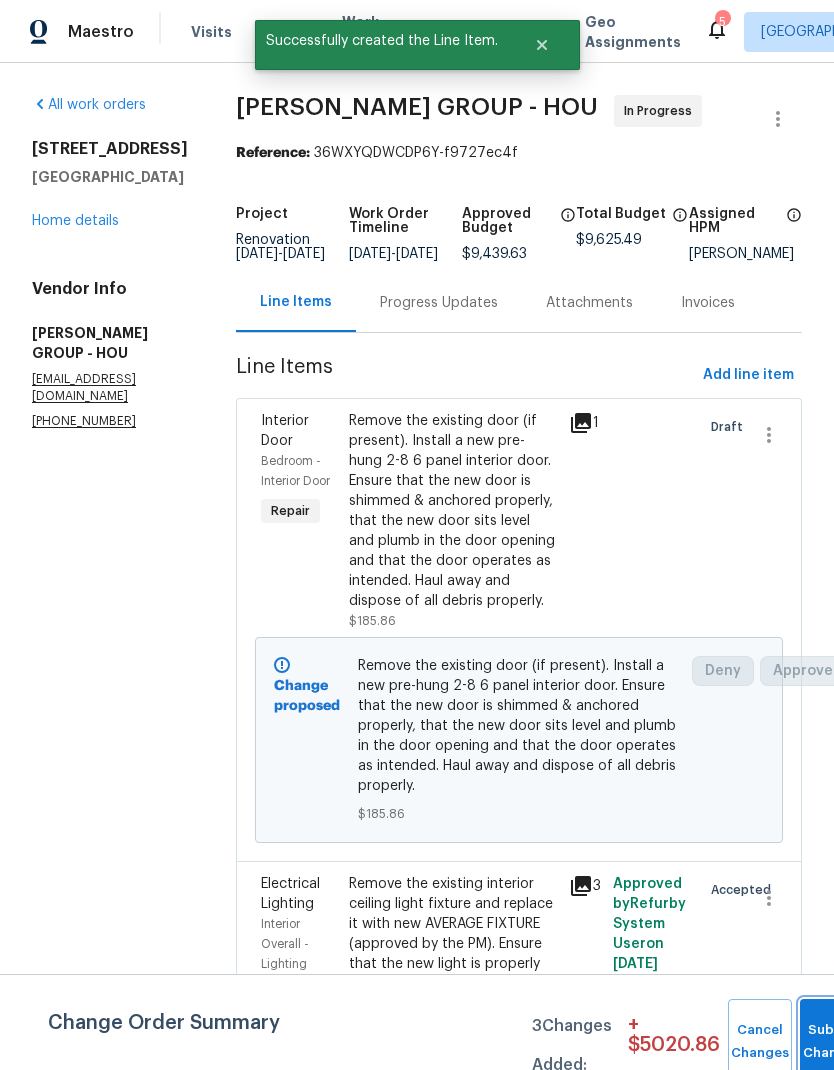 click on "Submit Changes" at bounding box center (832, 1042) 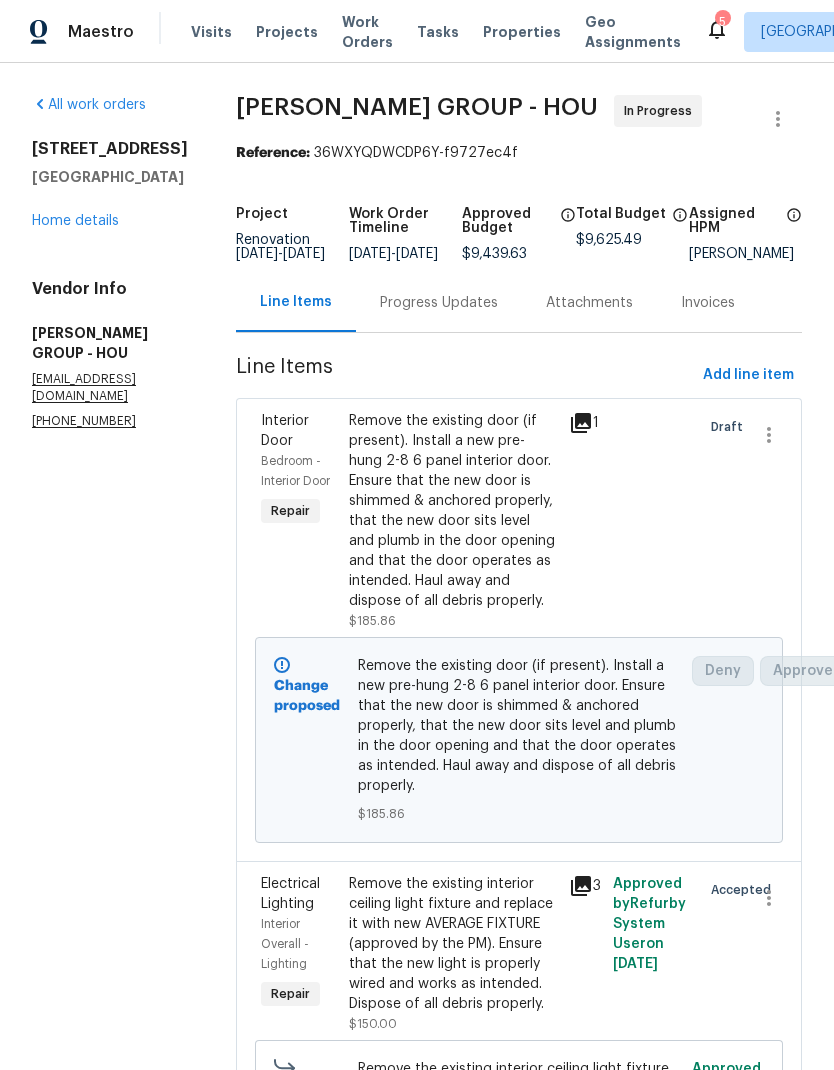 click on "Home details" at bounding box center [75, 221] 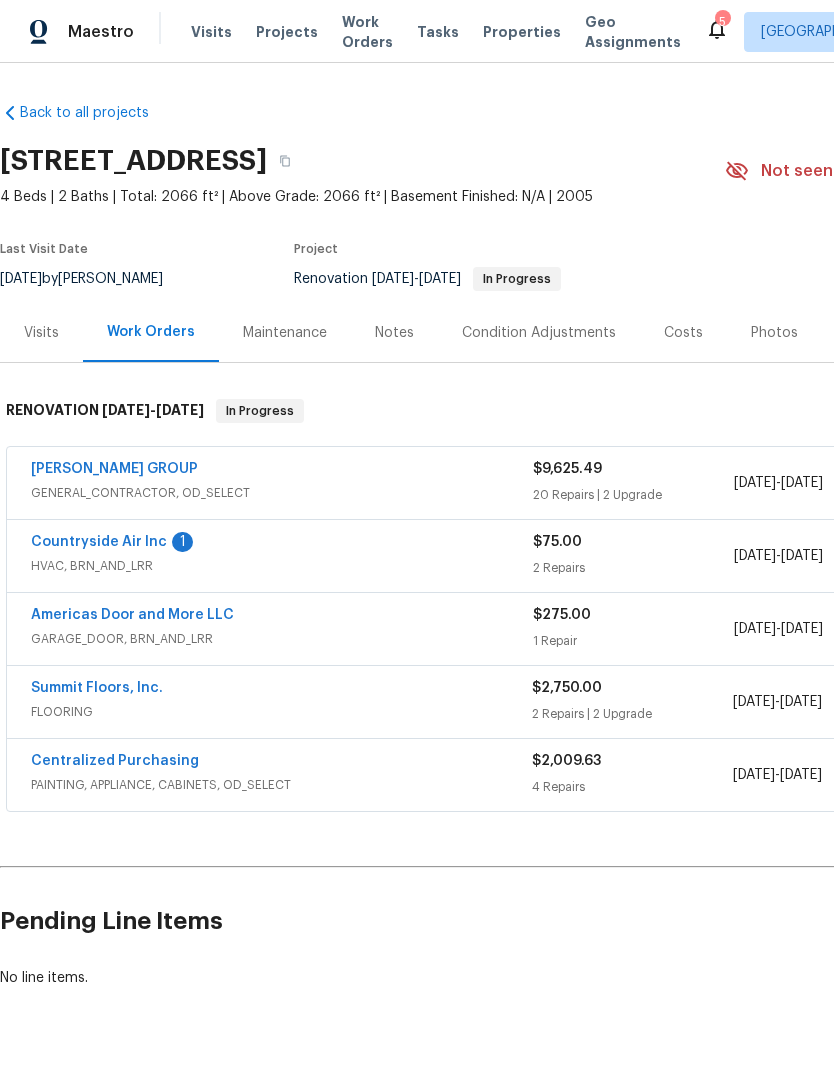 click on "Countryside Air Inc" at bounding box center (99, 542) 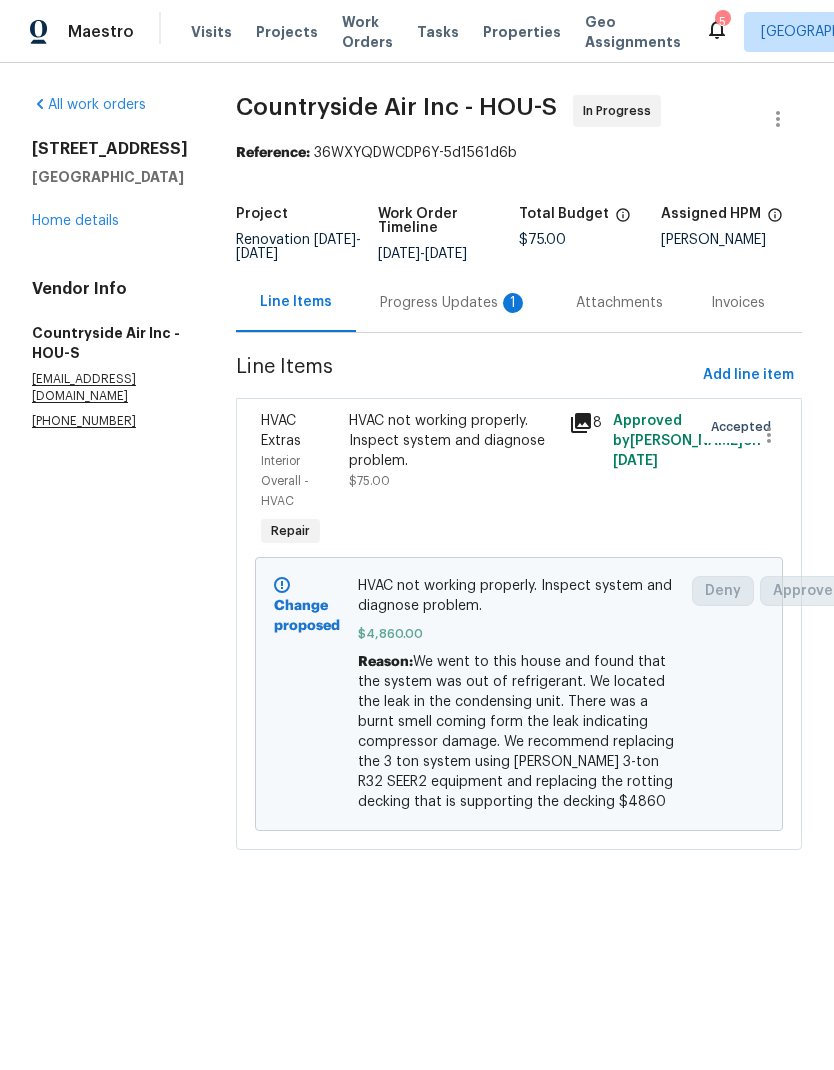 click on "Progress Updates 1" at bounding box center (454, 303) 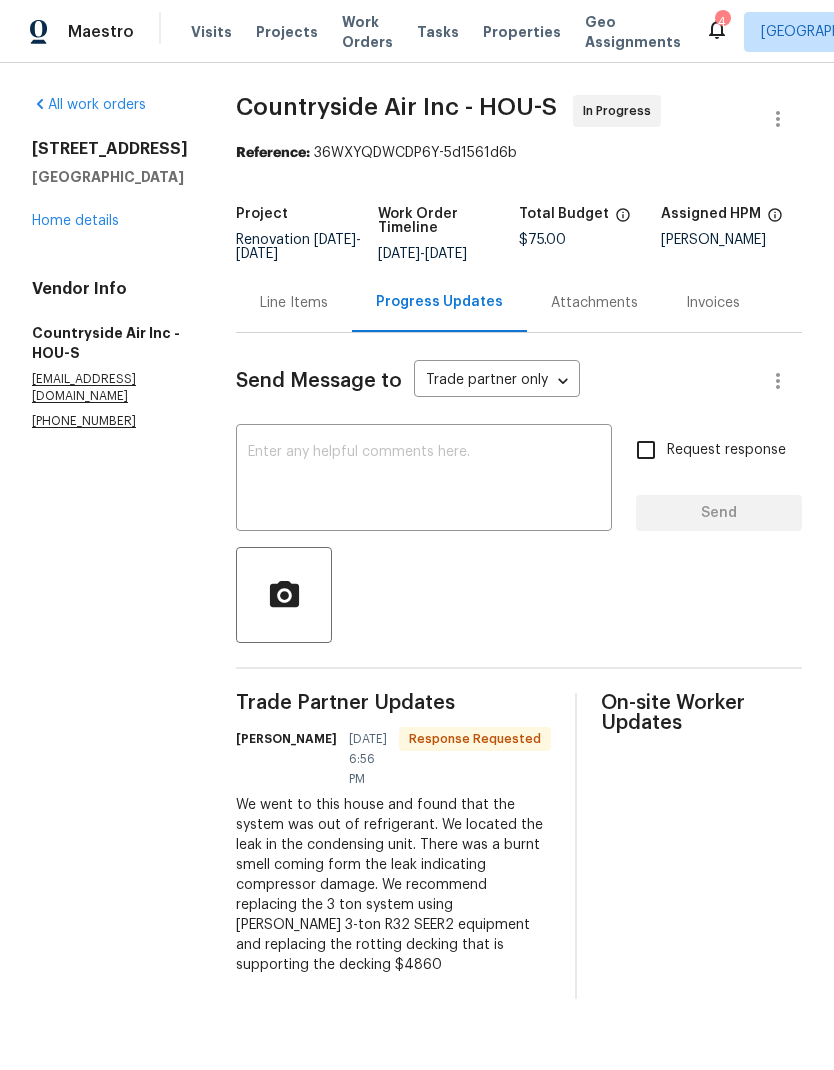 click on "Home details" at bounding box center (75, 221) 